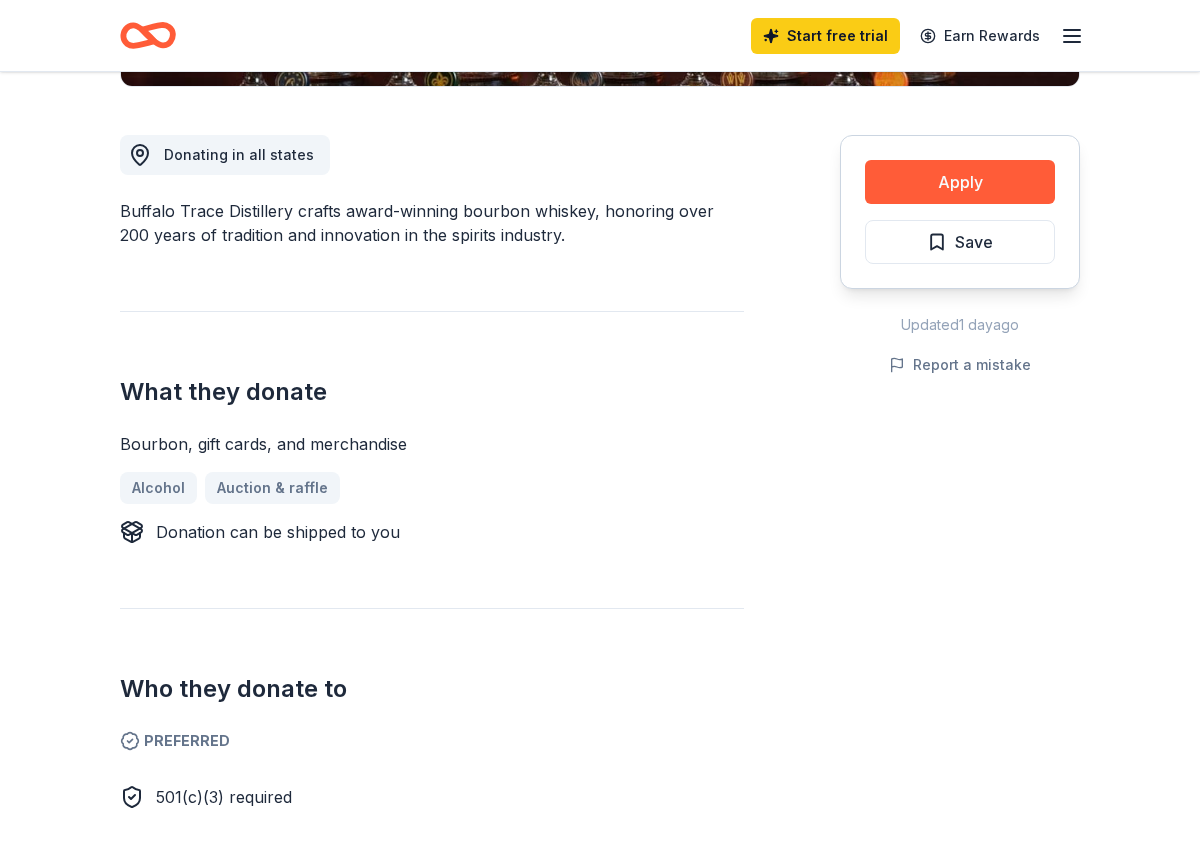 scroll, scrollTop: 515, scrollLeft: 0, axis: vertical 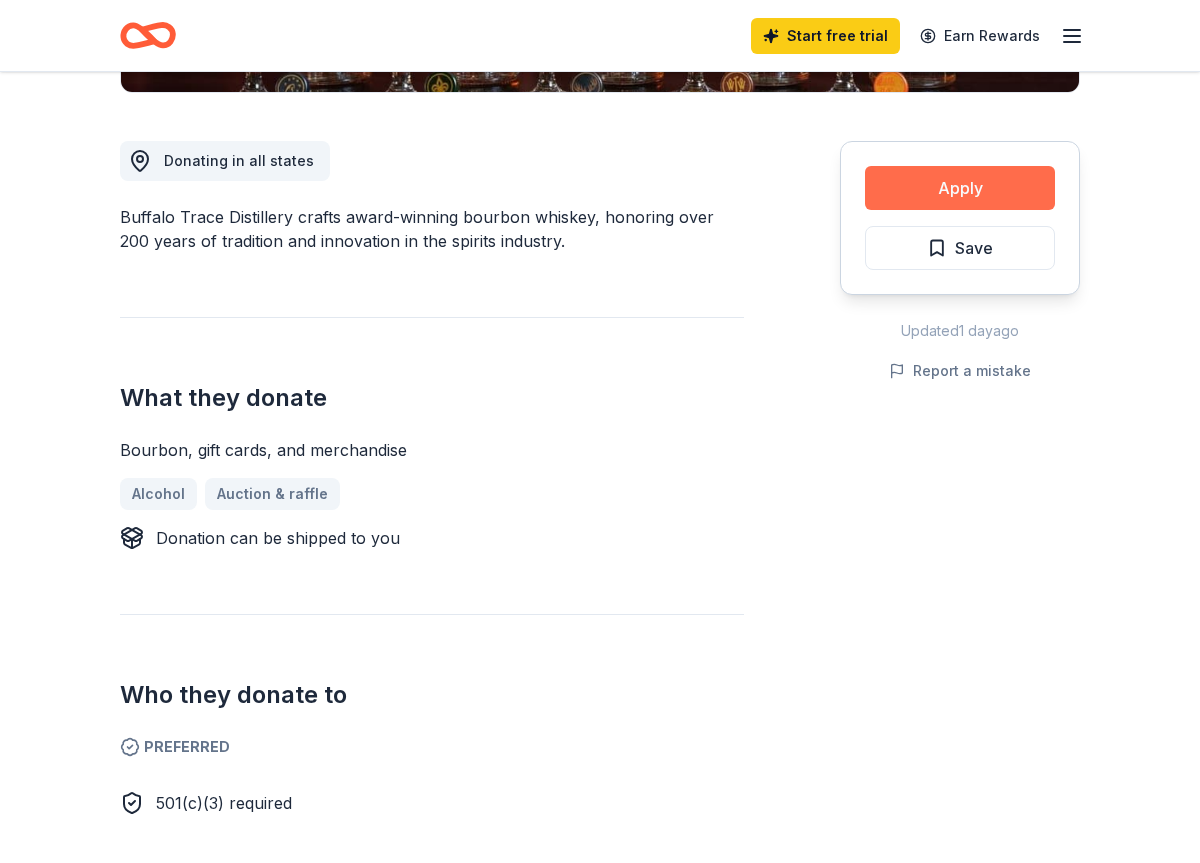 click on "Apply" at bounding box center [960, 188] 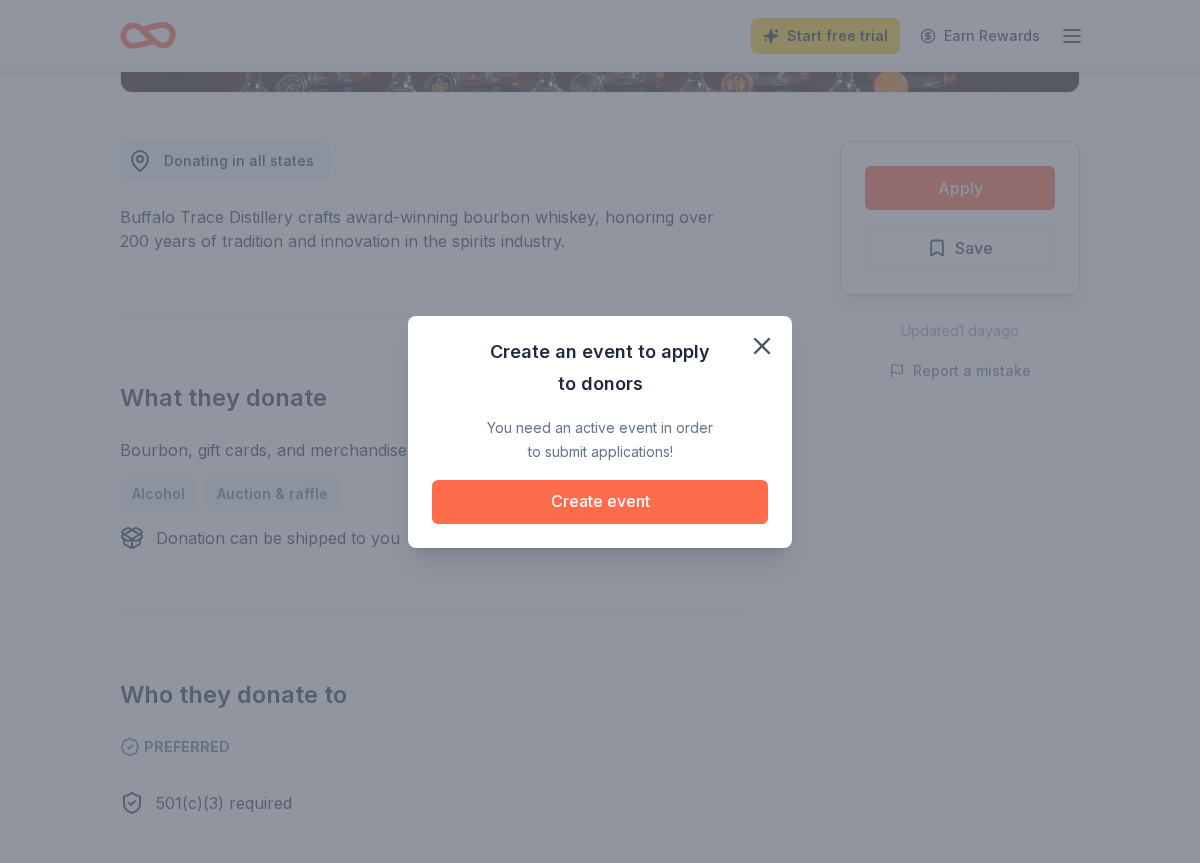 click on "Create event" at bounding box center (600, 502) 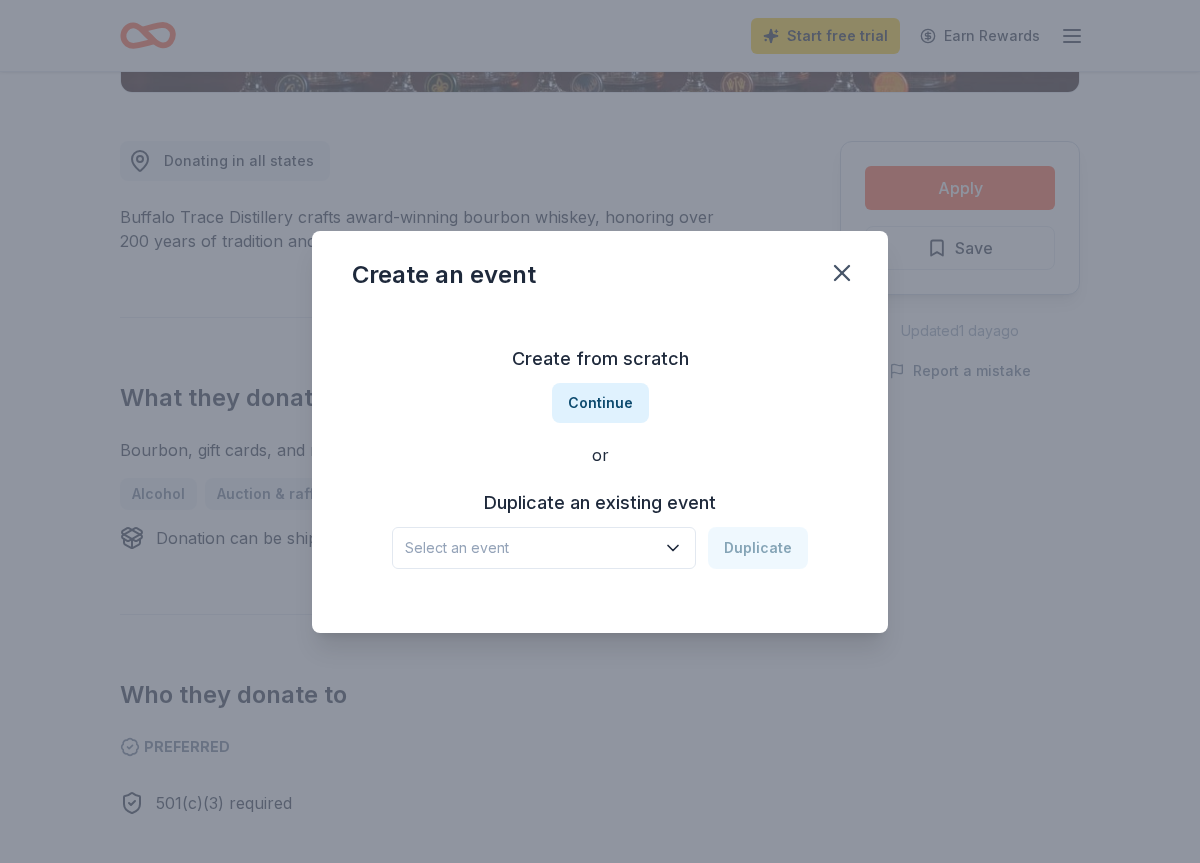 click on "Select an event" at bounding box center [530, 548] 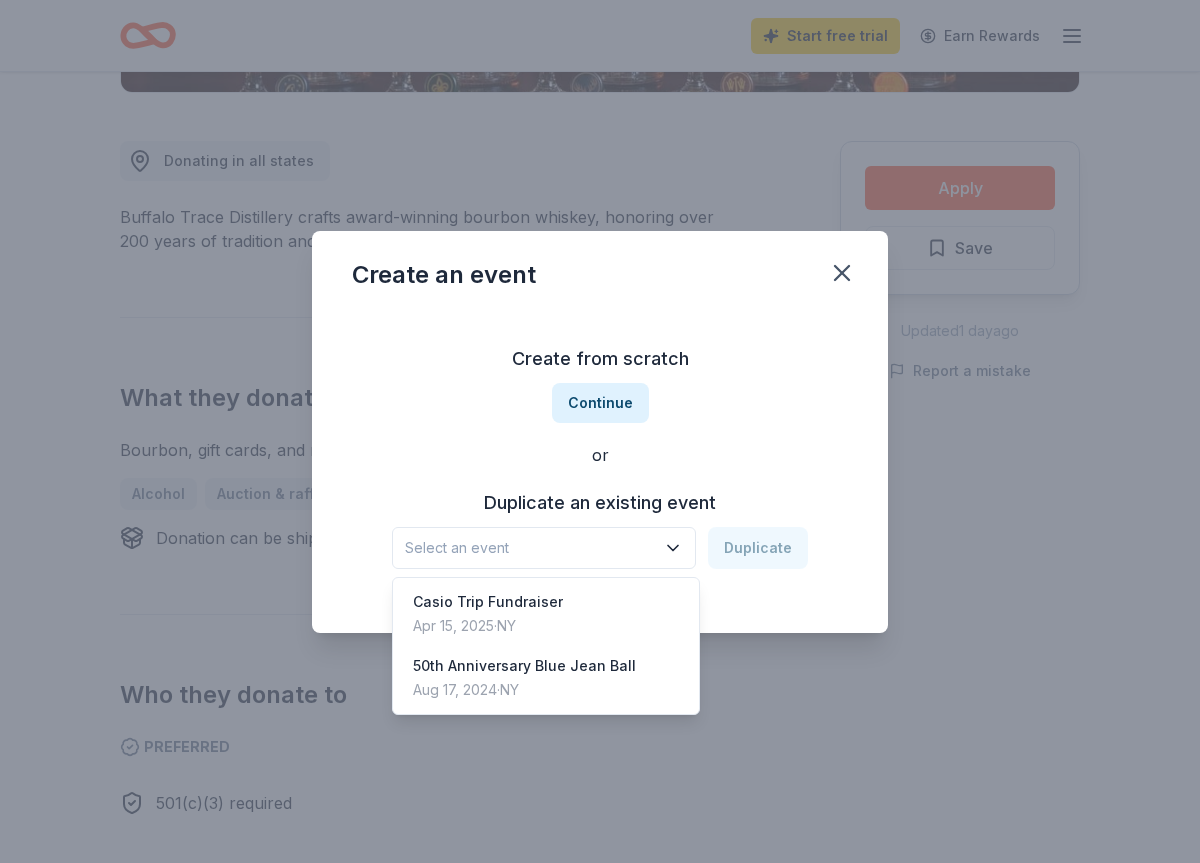 click on "Create from scratch Continue or Duplicate an existing event Select an event Duplicate" at bounding box center (600, 456) 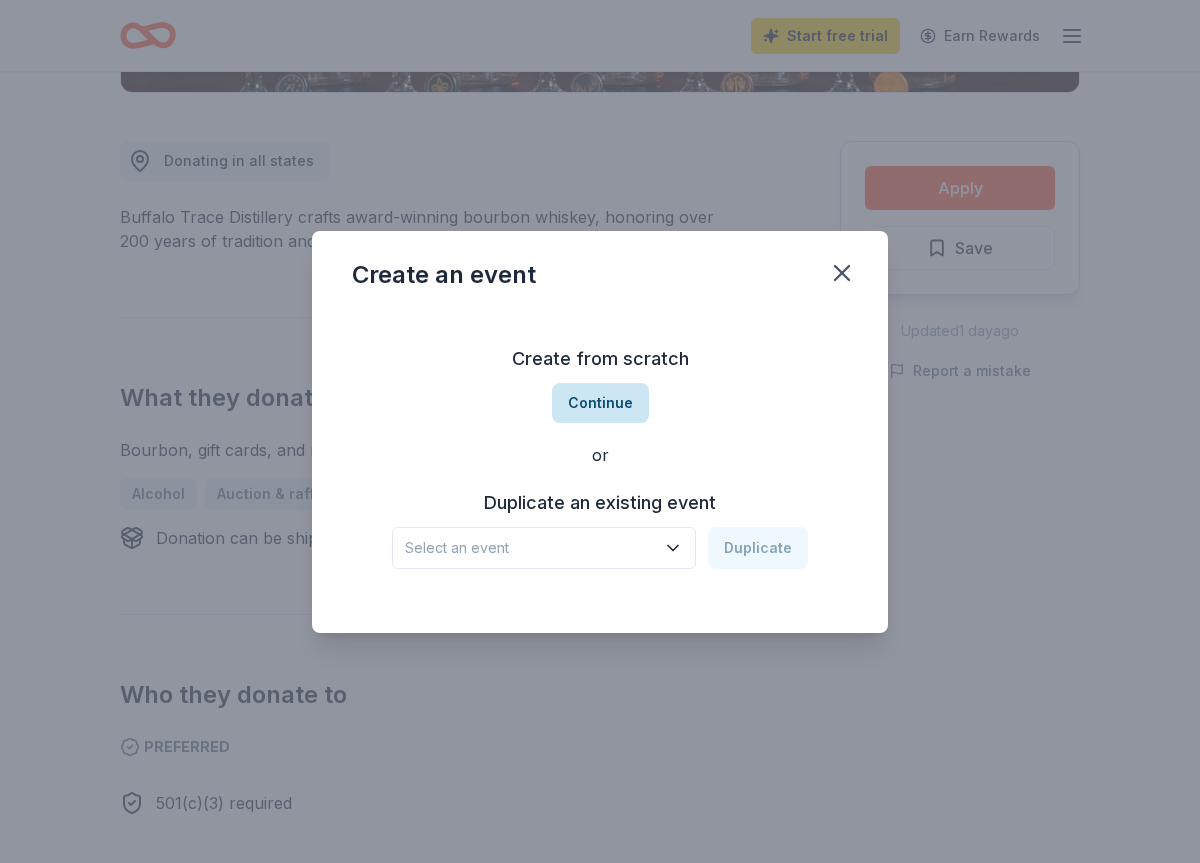 click on "Continue" at bounding box center [600, 403] 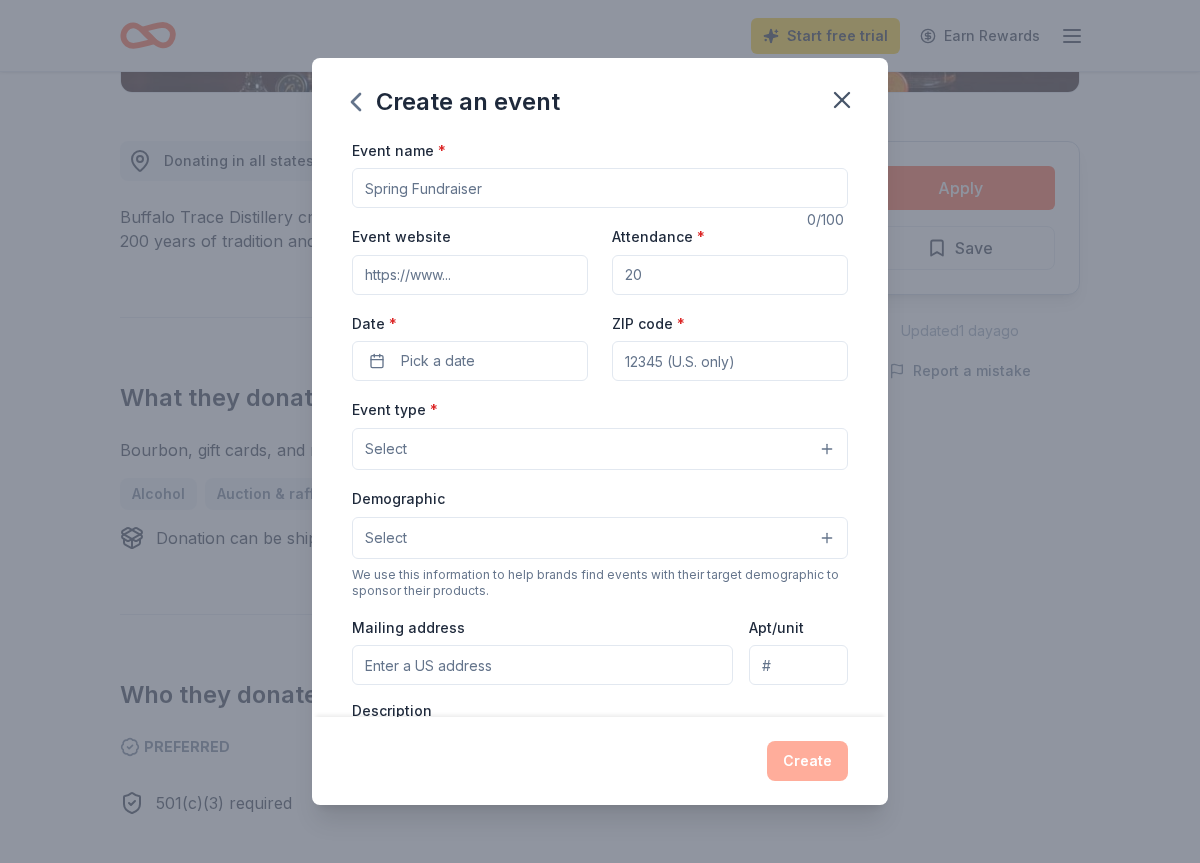 click on "Event name *" at bounding box center (600, 188) 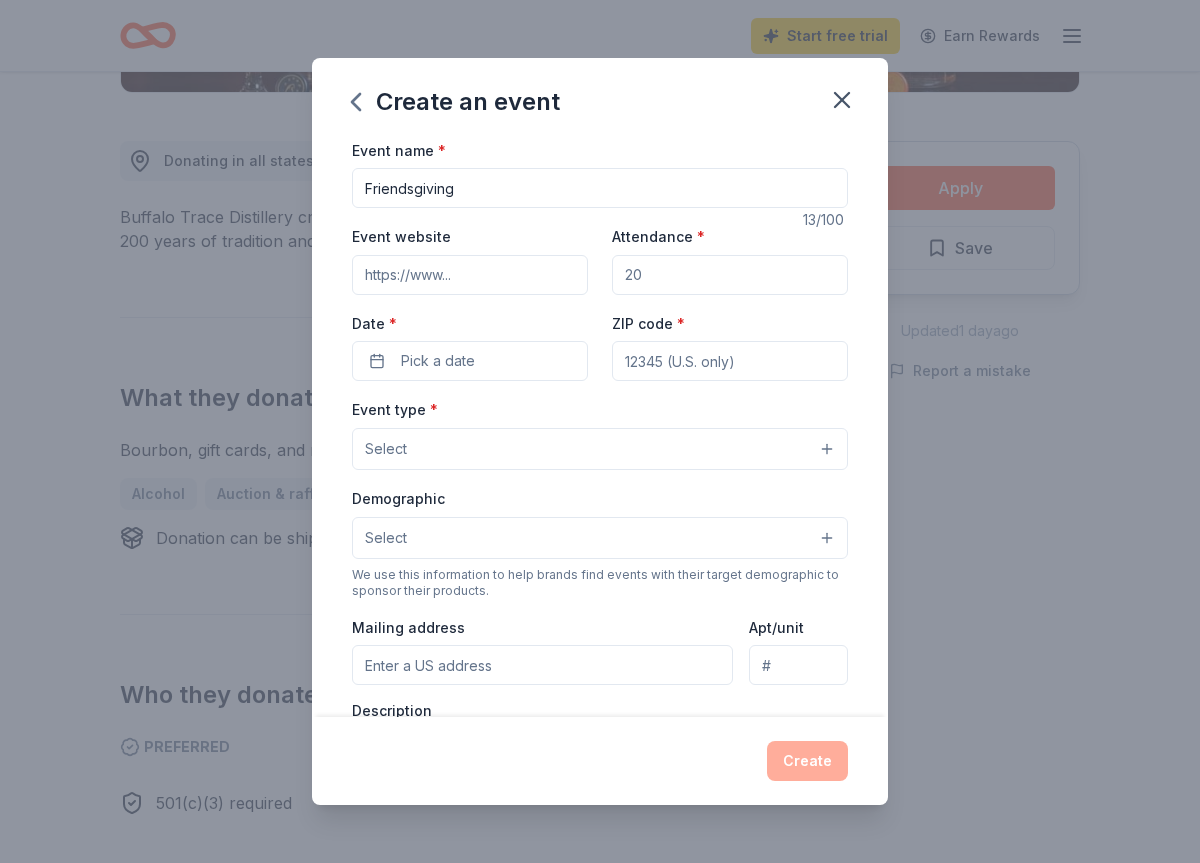 type on "Friendsgiving" 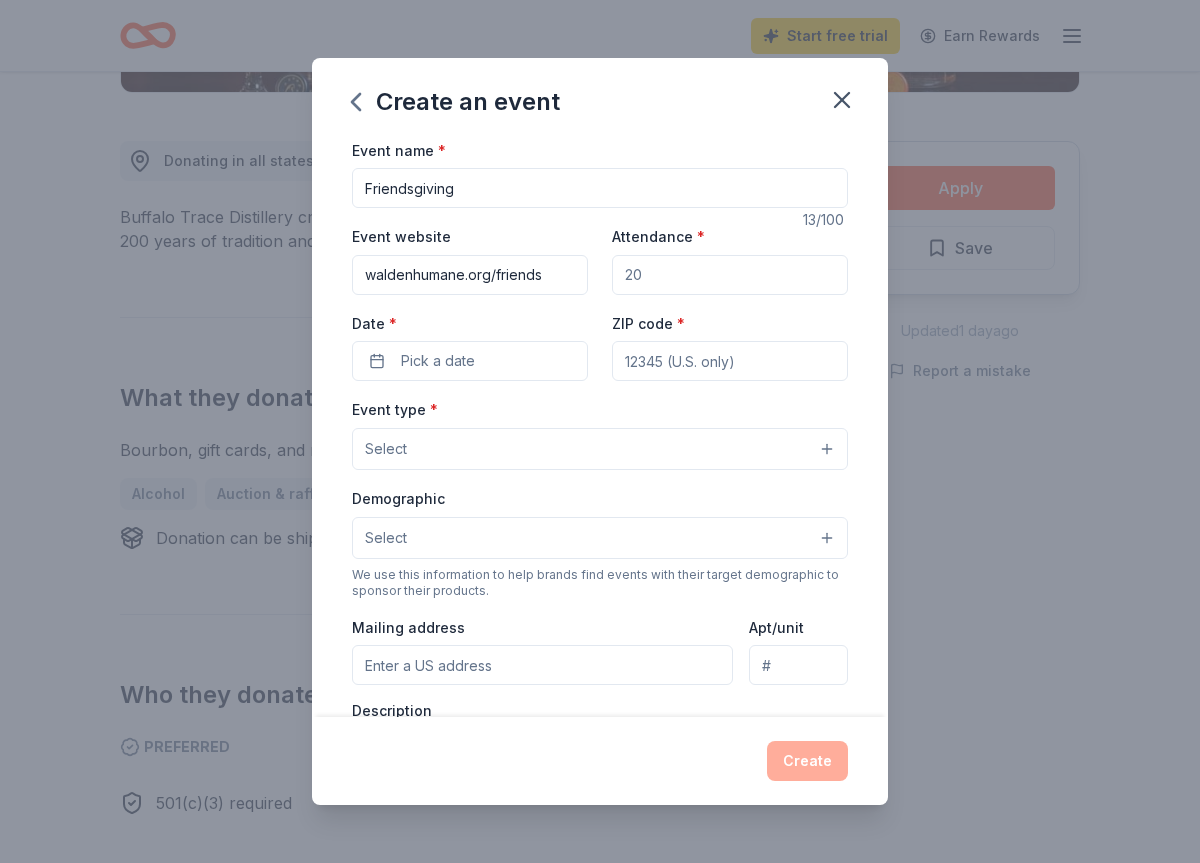 type on "waldenhumane.org/friends" 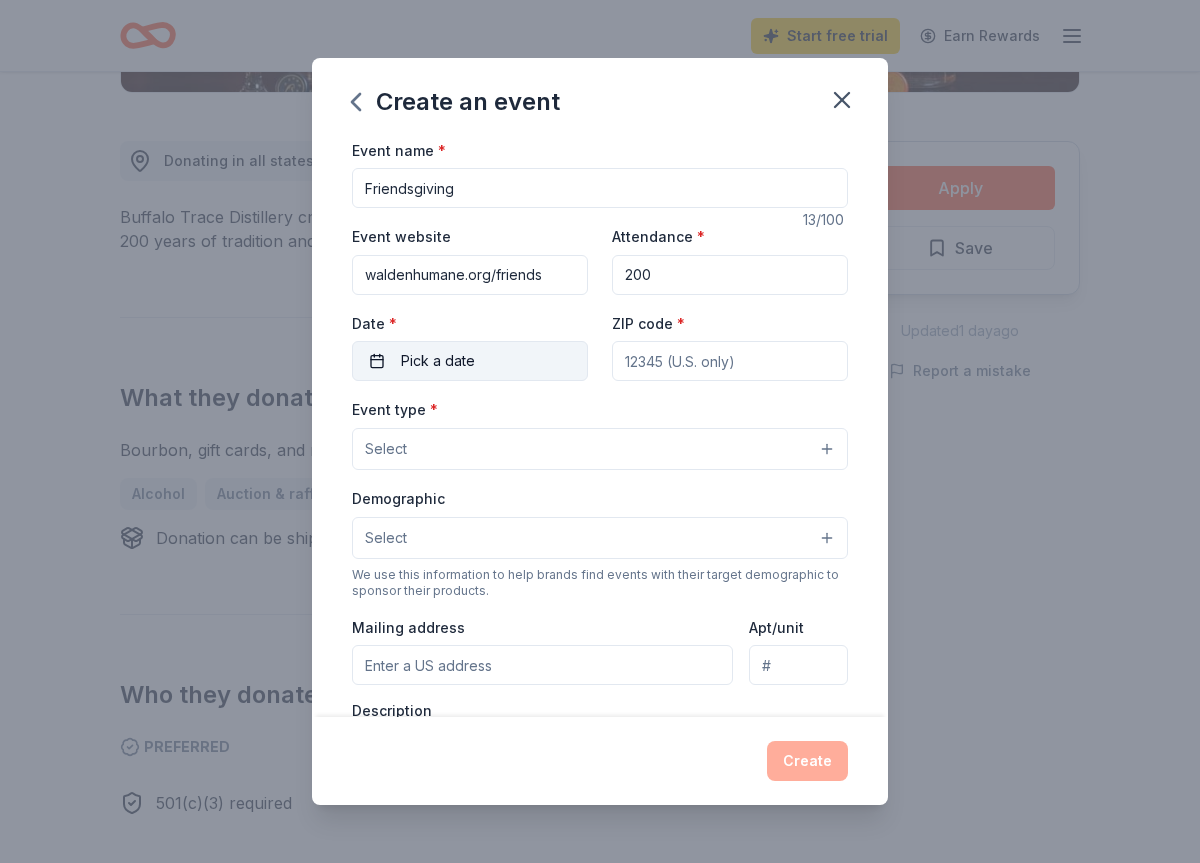 type on "200" 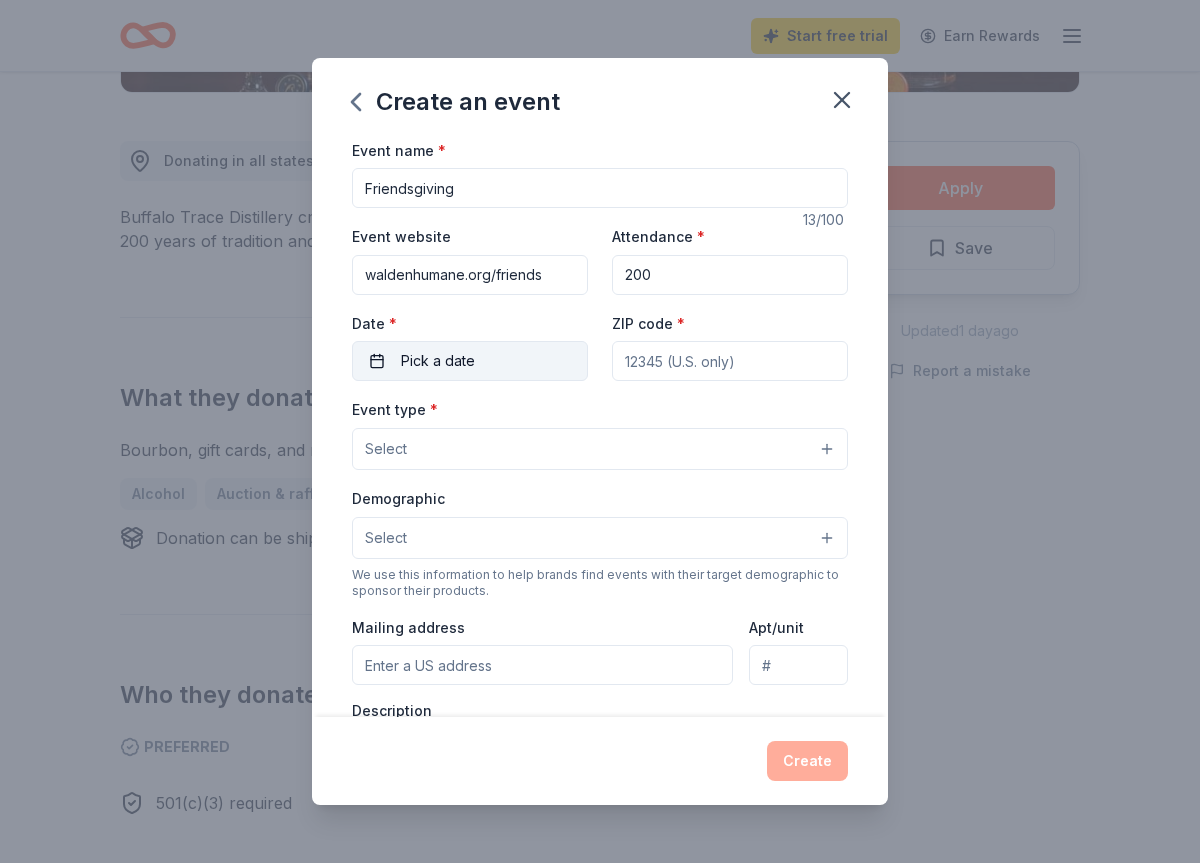 click on "Pick a date" at bounding box center [470, 361] 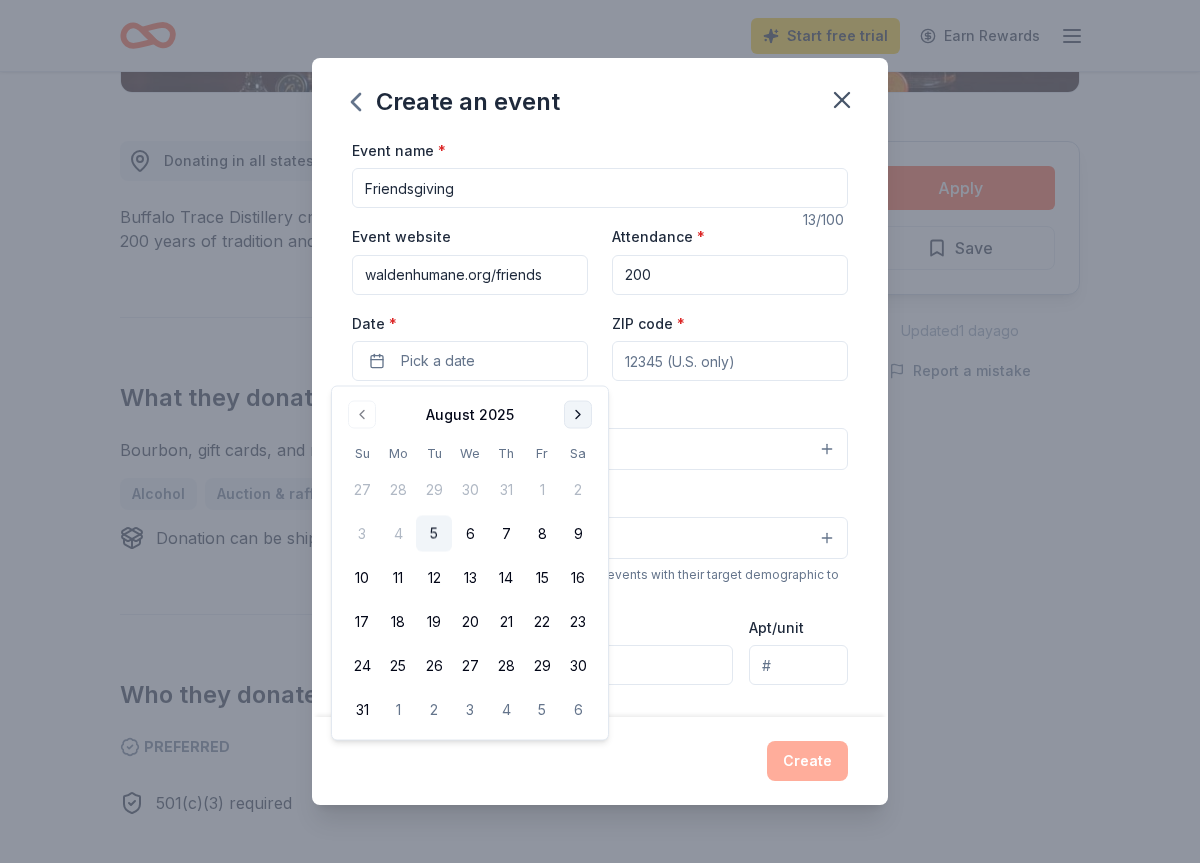 click at bounding box center [578, 415] 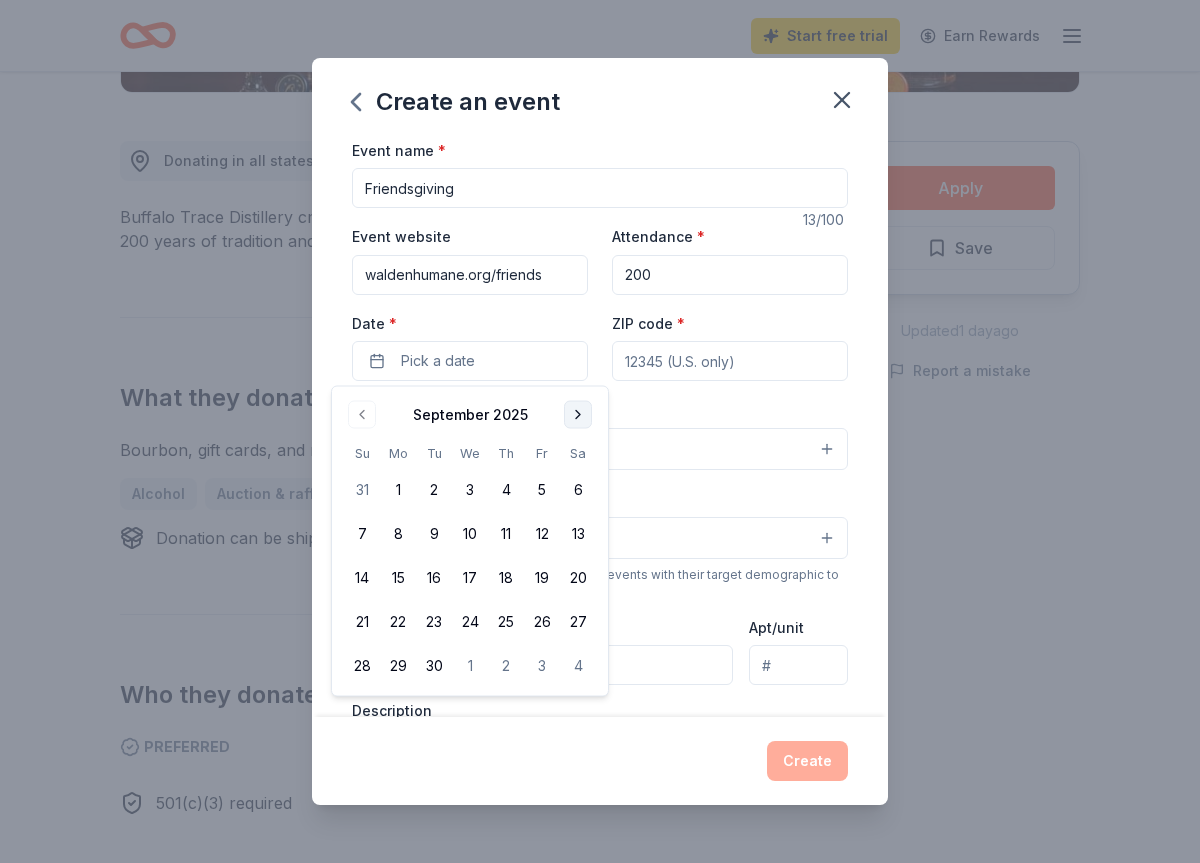 click at bounding box center (578, 415) 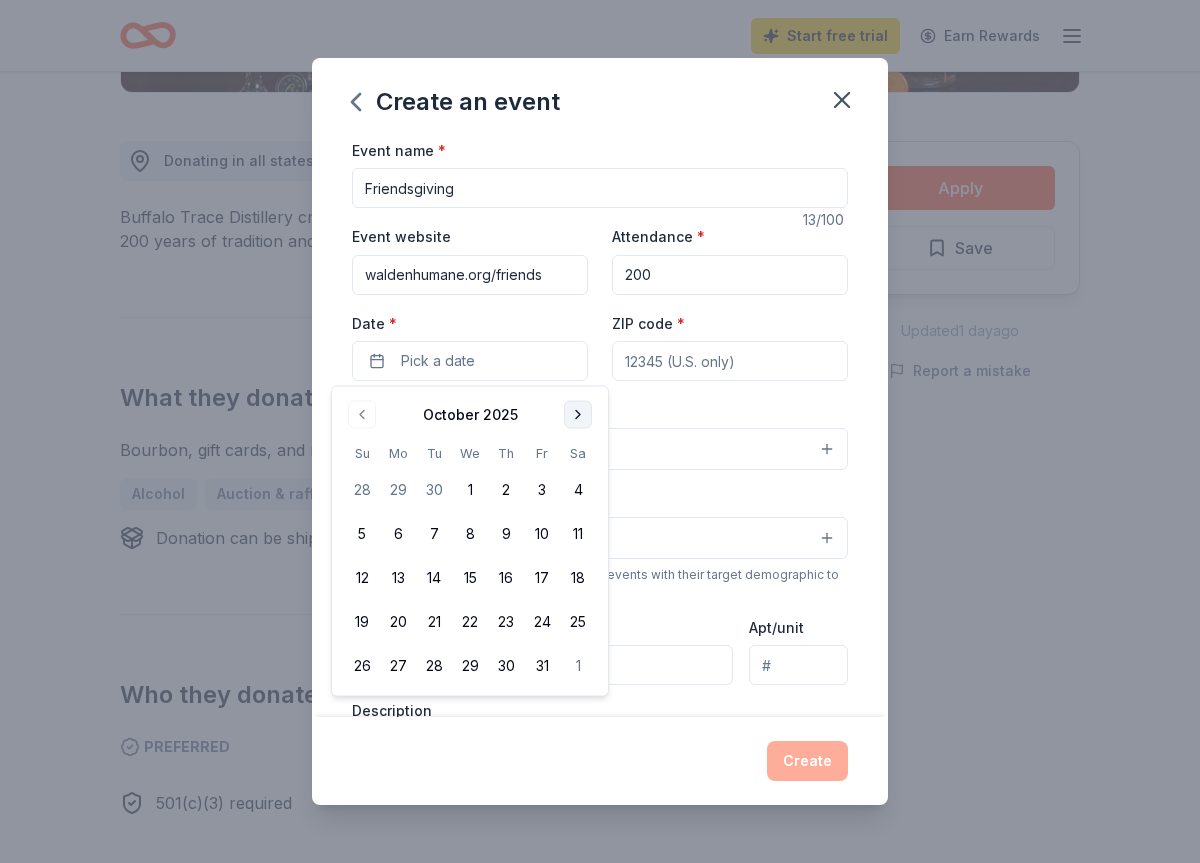 click at bounding box center (578, 415) 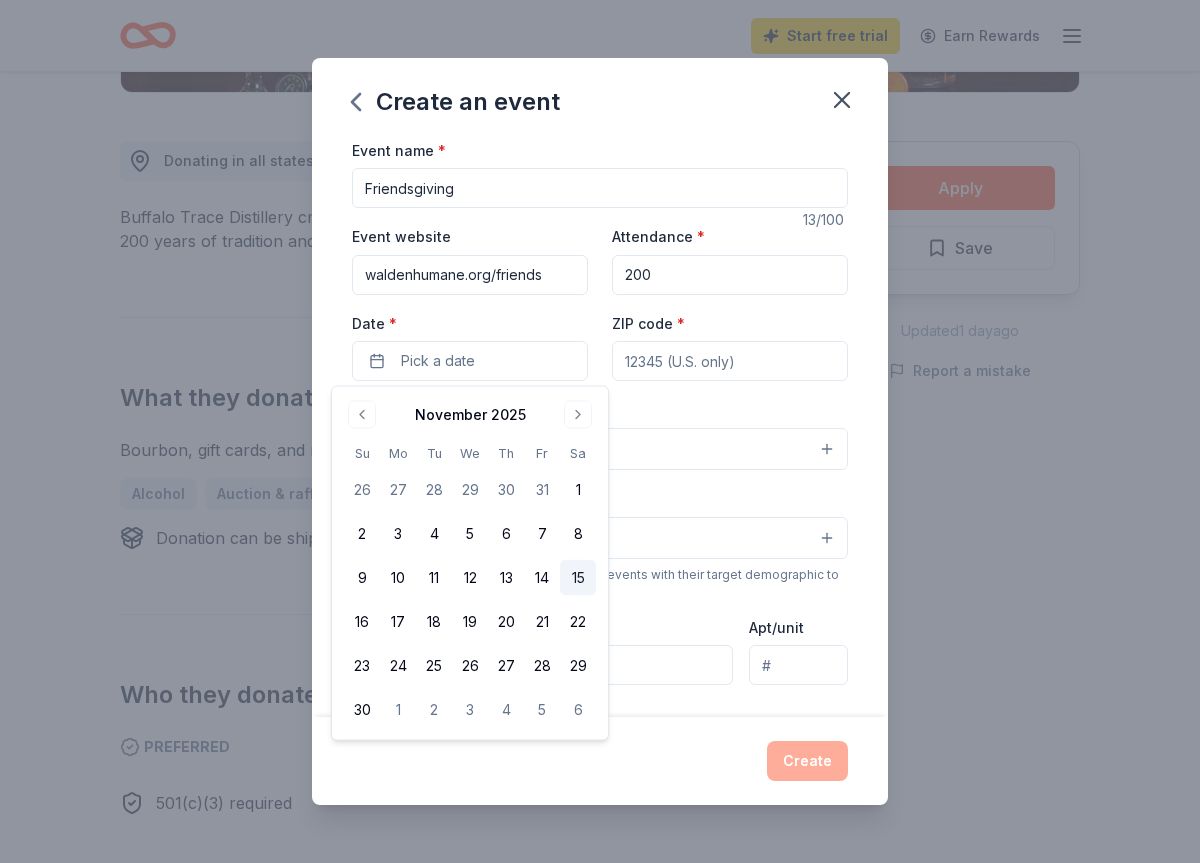 click on "15" at bounding box center [578, 578] 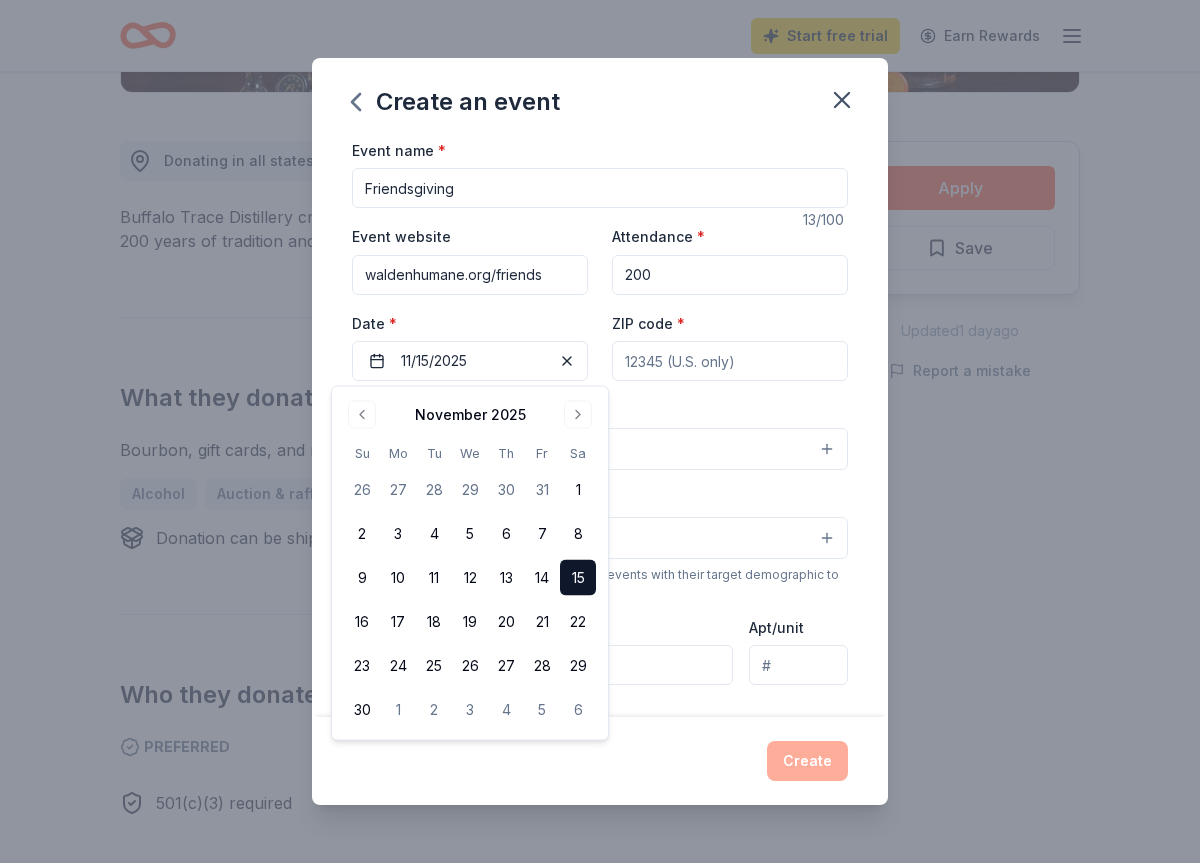 click on "Event type * Select" at bounding box center [600, 433] 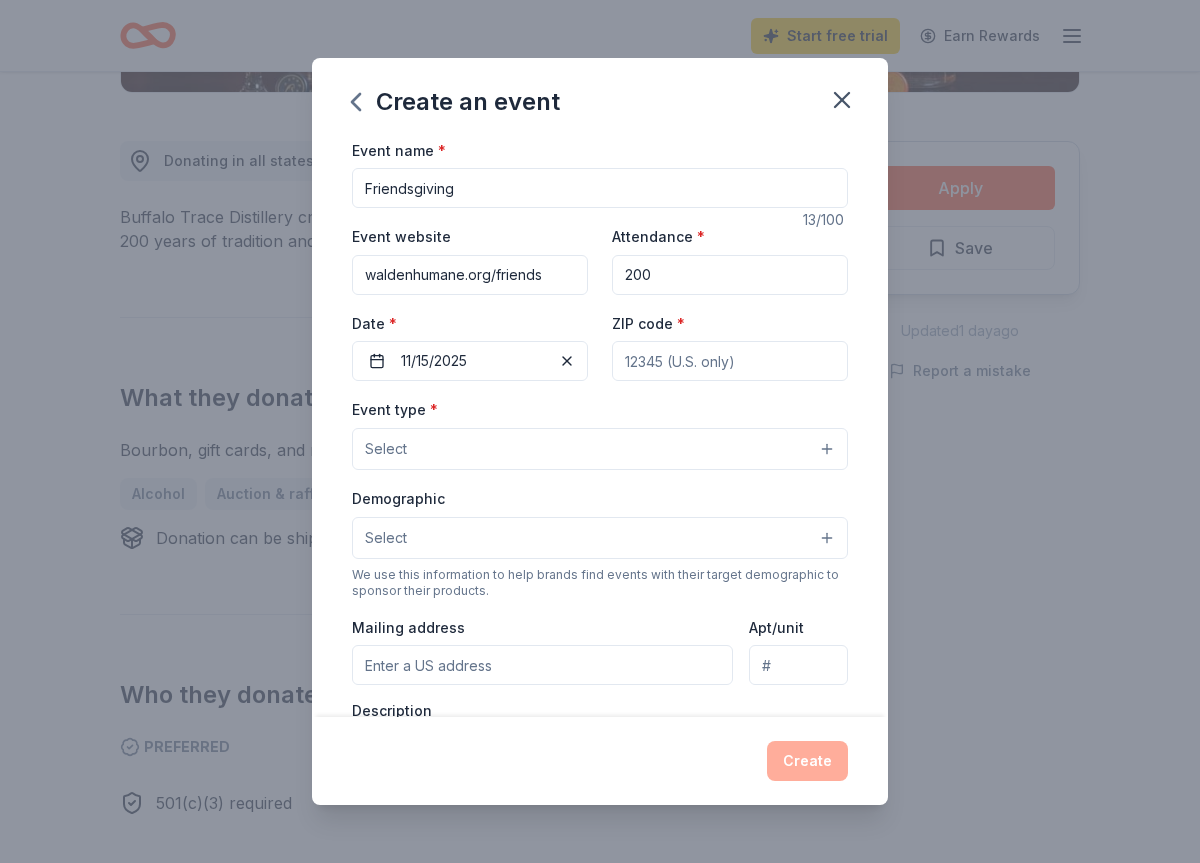 click on "Select" at bounding box center (600, 449) 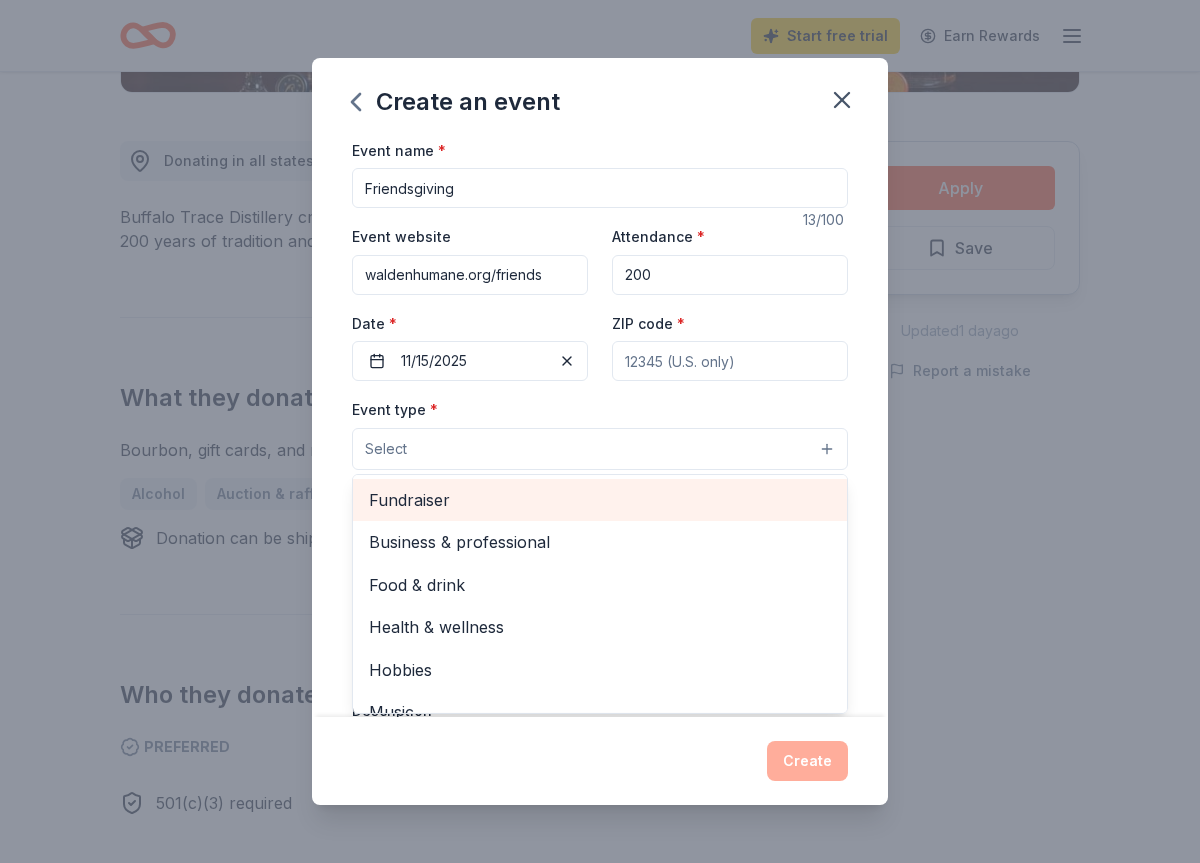 click on "Fundraiser" at bounding box center [600, 500] 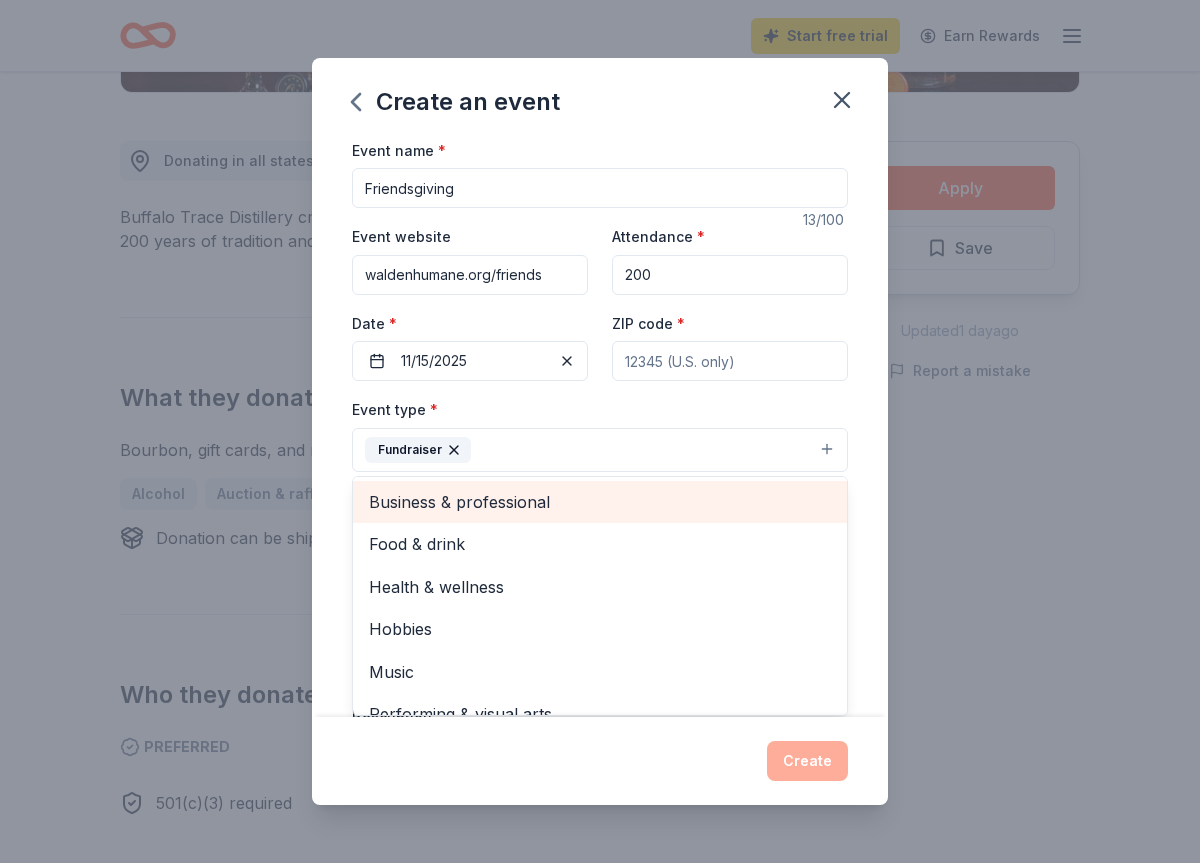 scroll, scrollTop: 24, scrollLeft: 0, axis: vertical 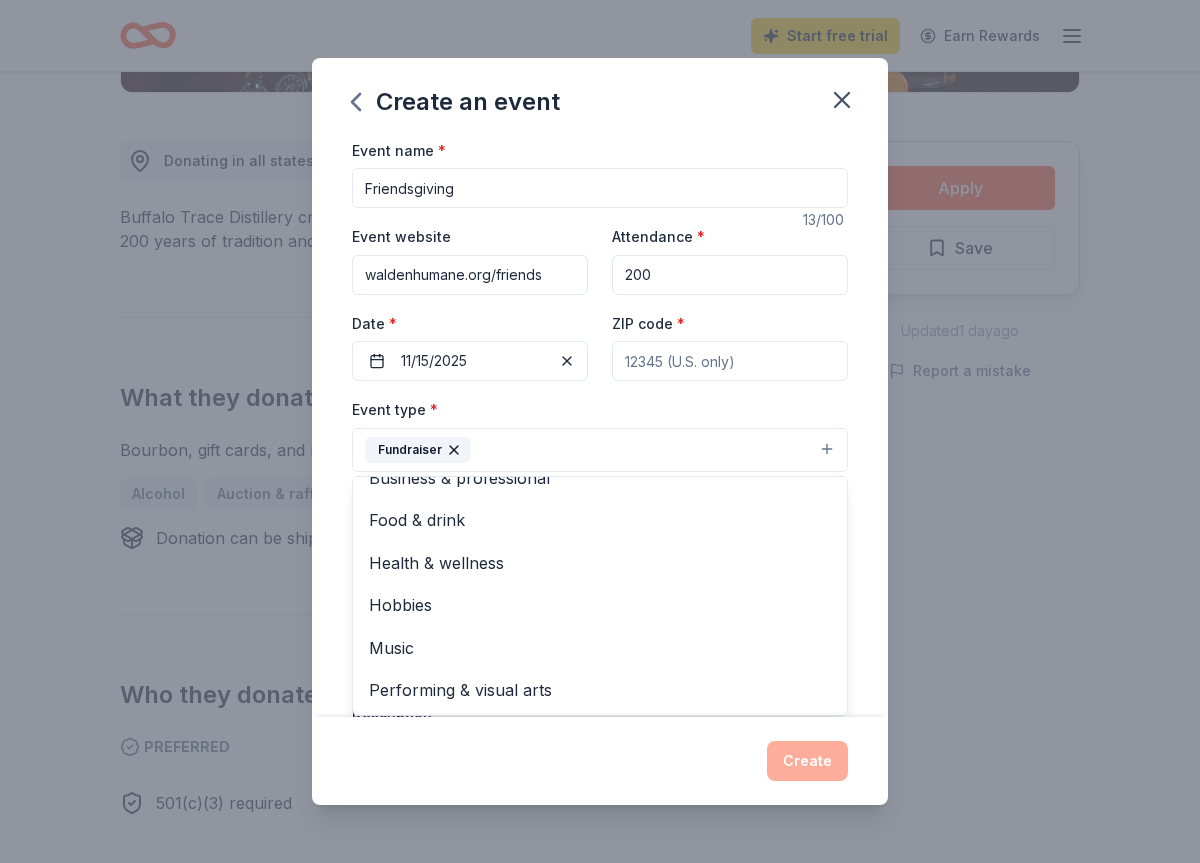 click on "Event type * Fundraiser Business & professional Food & drink Health & wellness Hobbies Music Performing & visual arts" at bounding box center [600, 434] 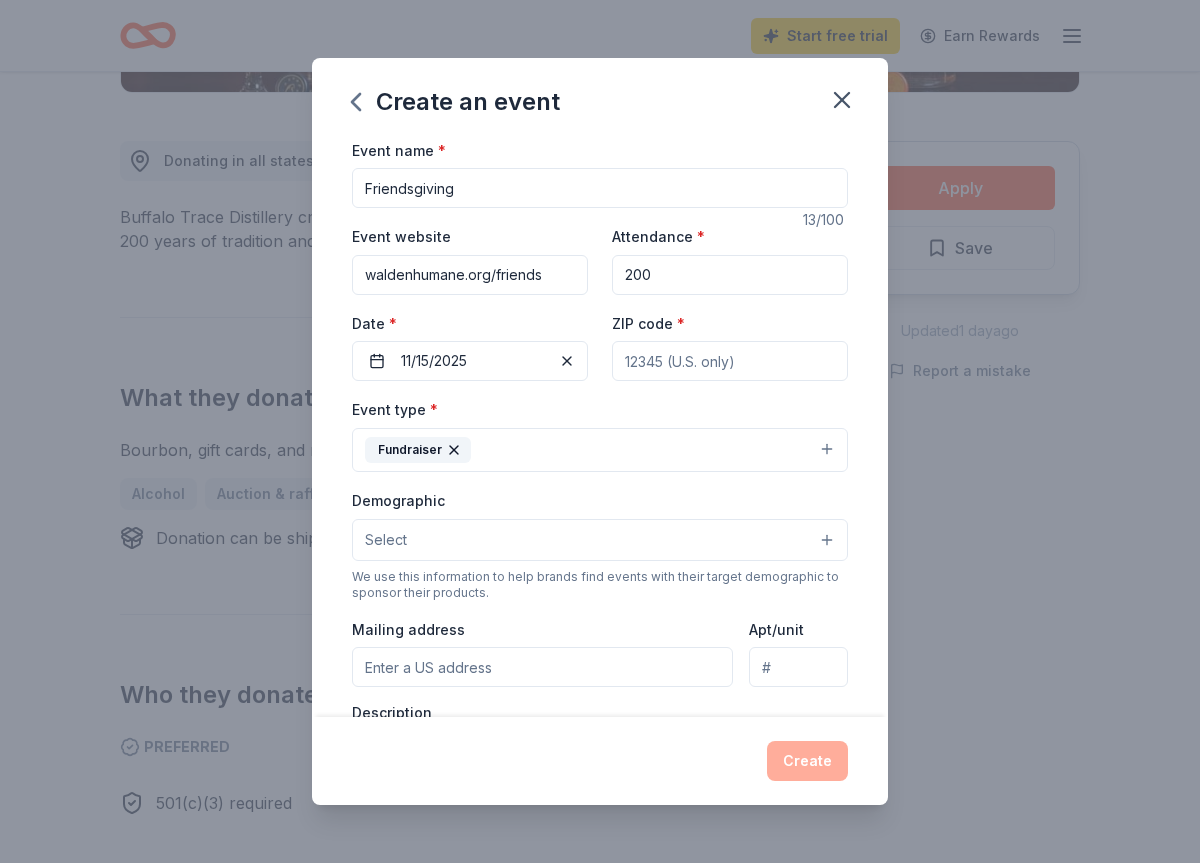 click on "Fundraiser" at bounding box center [600, 450] 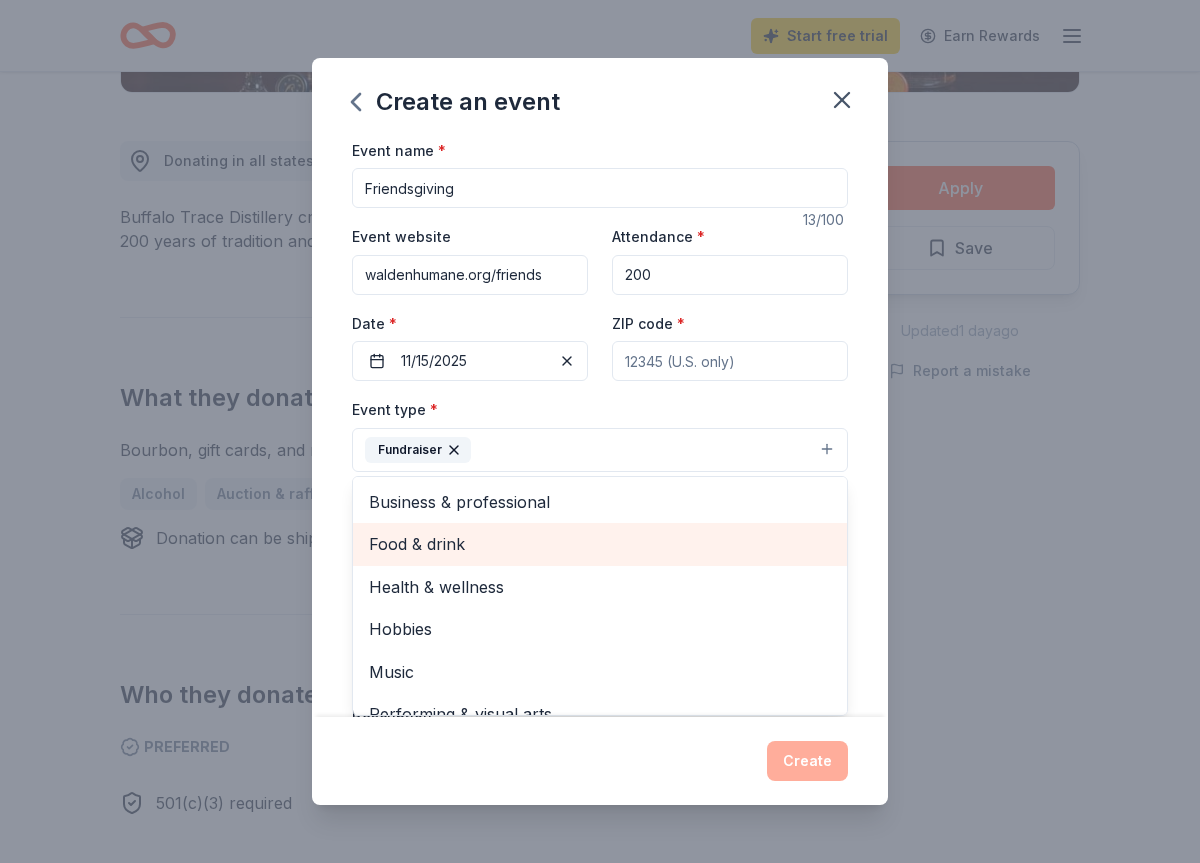 click on "Food & drink" at bounding box center (600, 544) 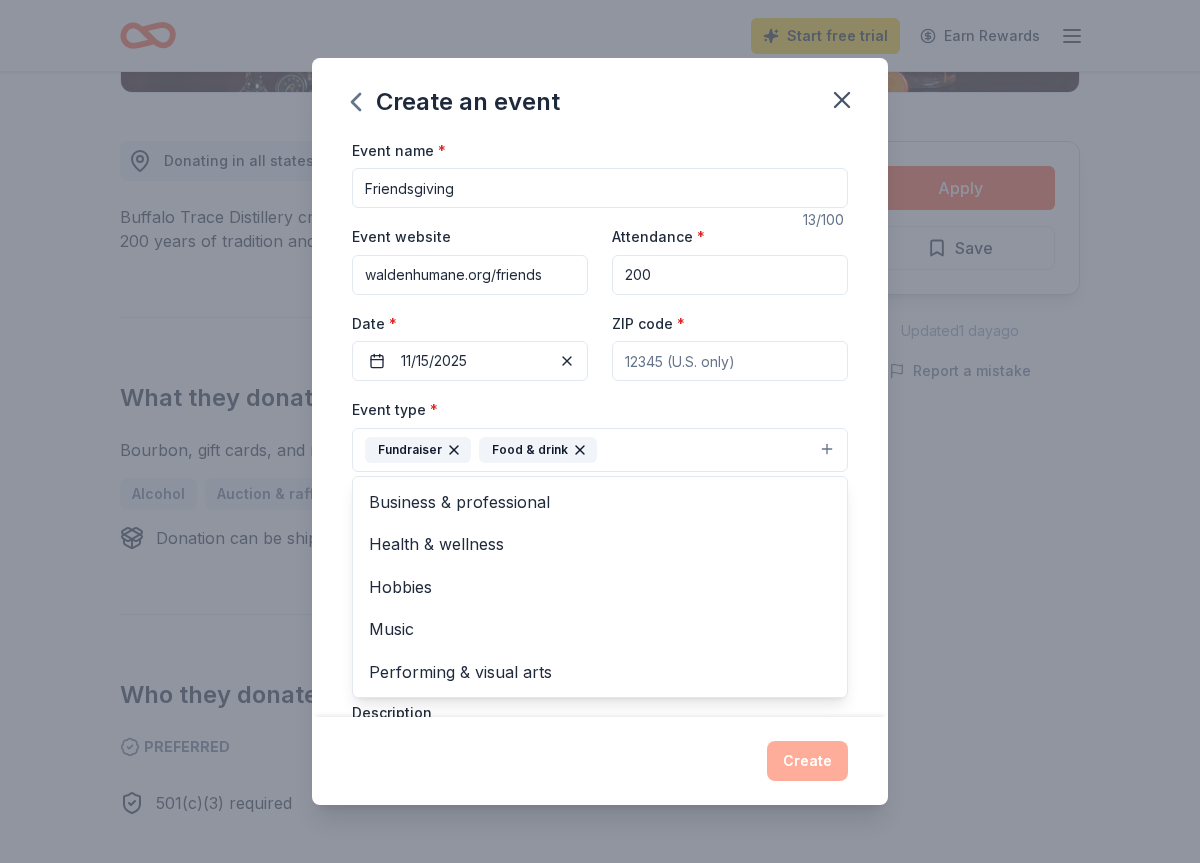 click on "Fundraiser Food & drink" at bounding box center [600, 450] 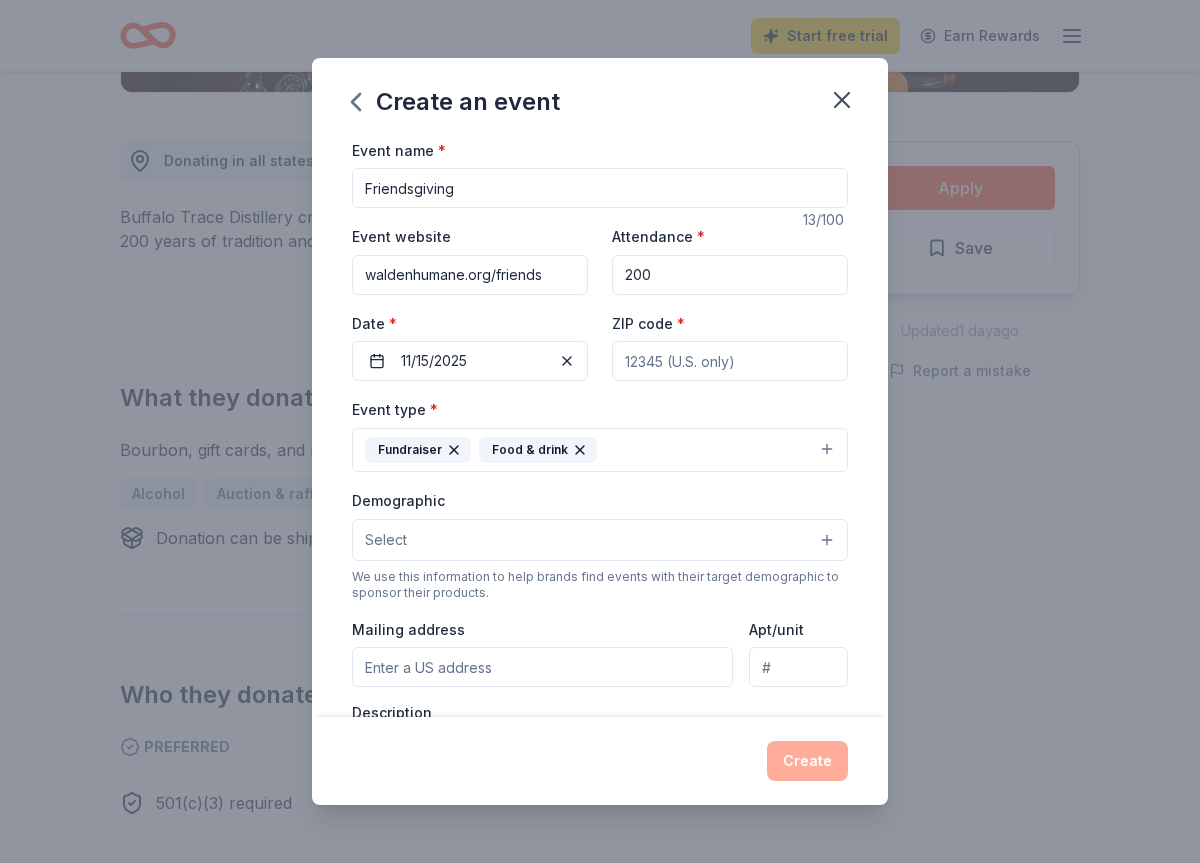 click on "Fundraiser Food & drink" at bounding box center (600, 450) 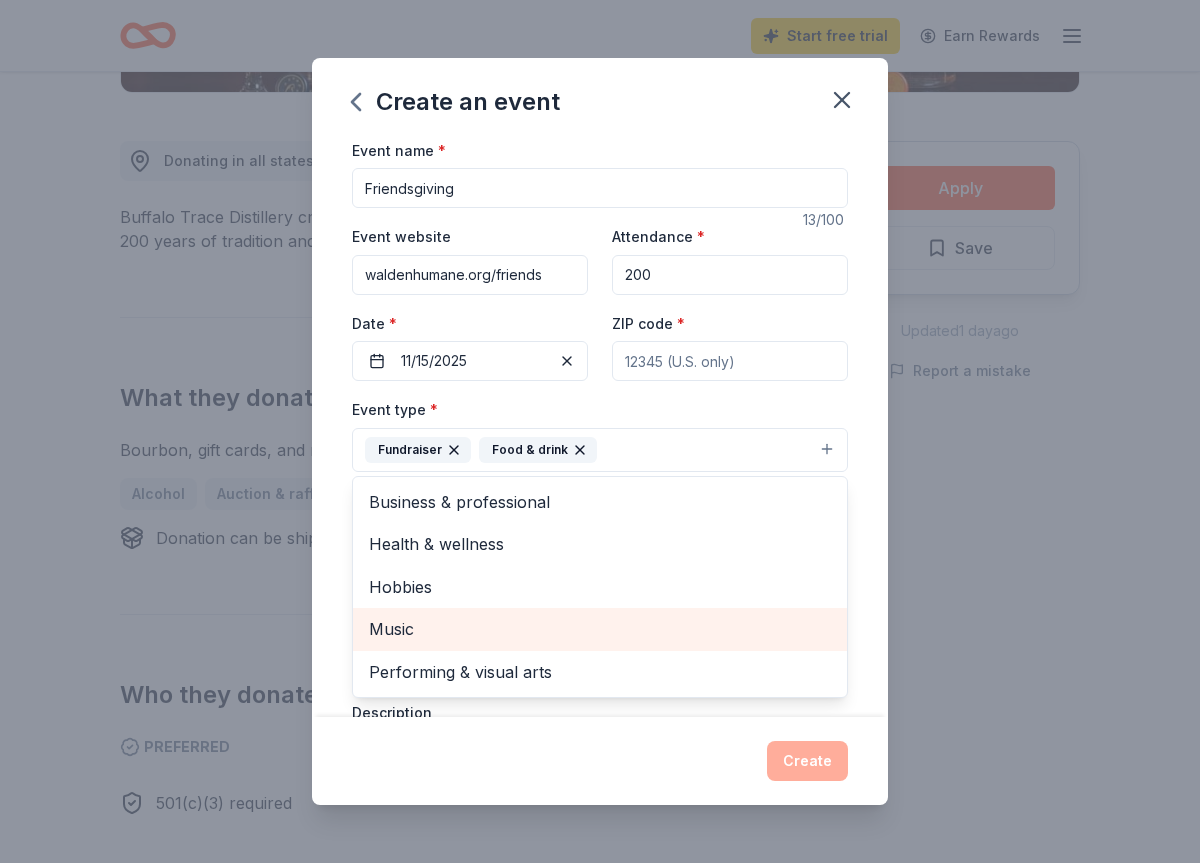 click on "Music" at bounding box center (600, 629) 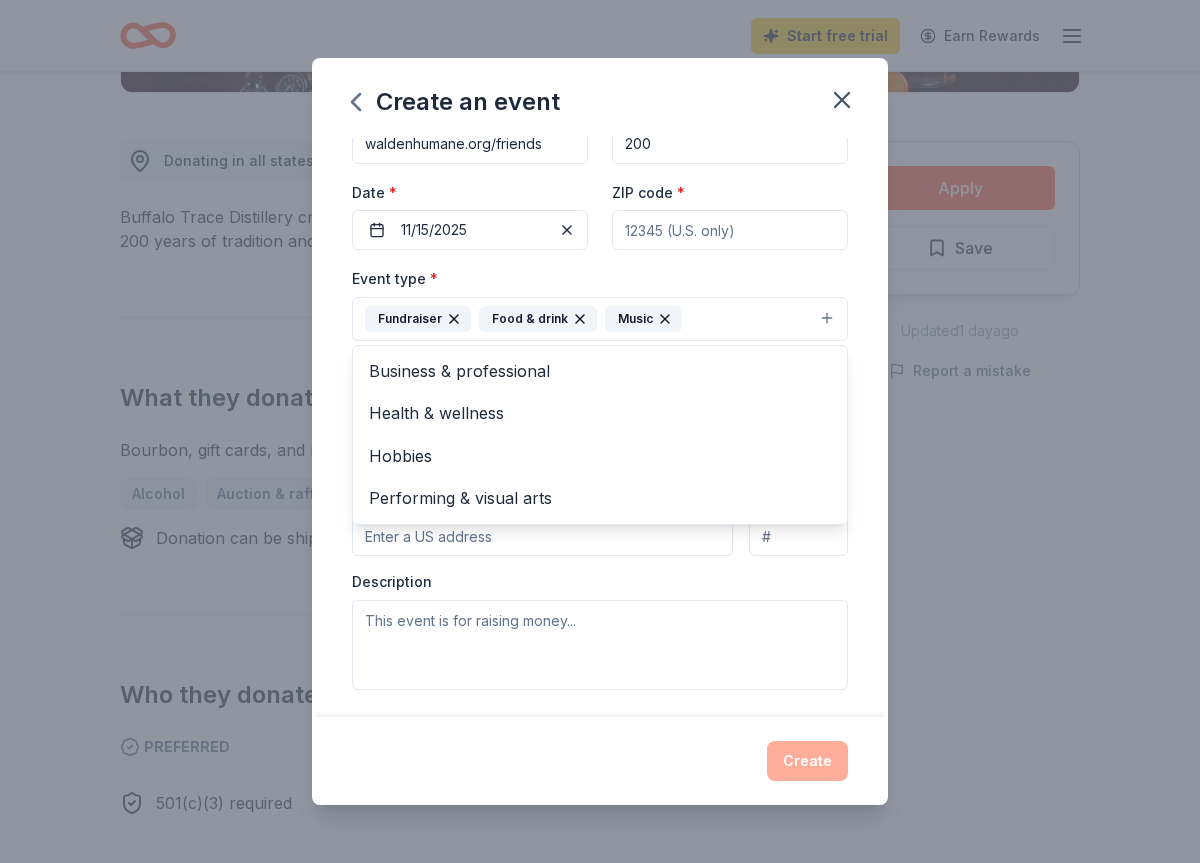 scroll, scrollTop: 140, scrollLeft: 0, axis: vertical 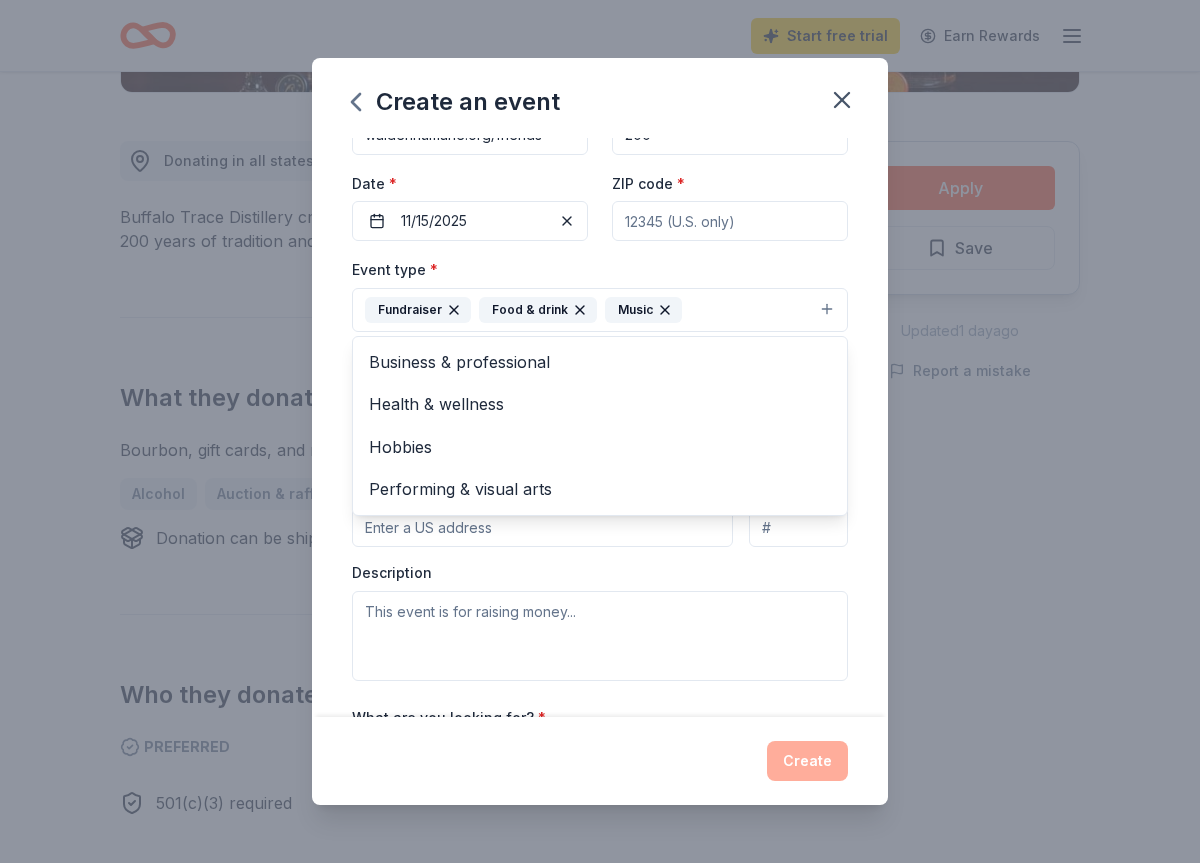 click on "Event type * Fundraiser Food & drink Music Business & professional Health & wellness Hobbies Performing & visual arts" at bounding box center (600, 294) 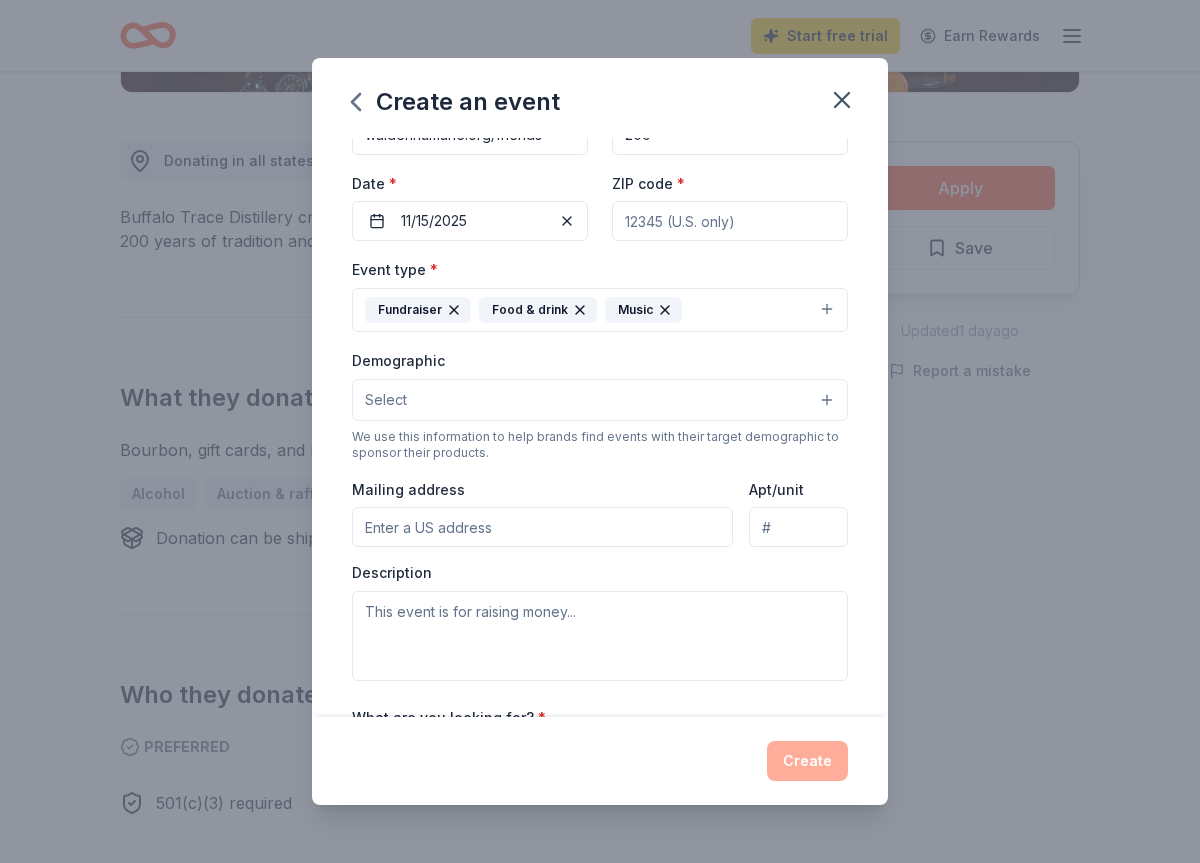 scroll, scrollTop: 163, scrollLeft: 0, axis: vertical 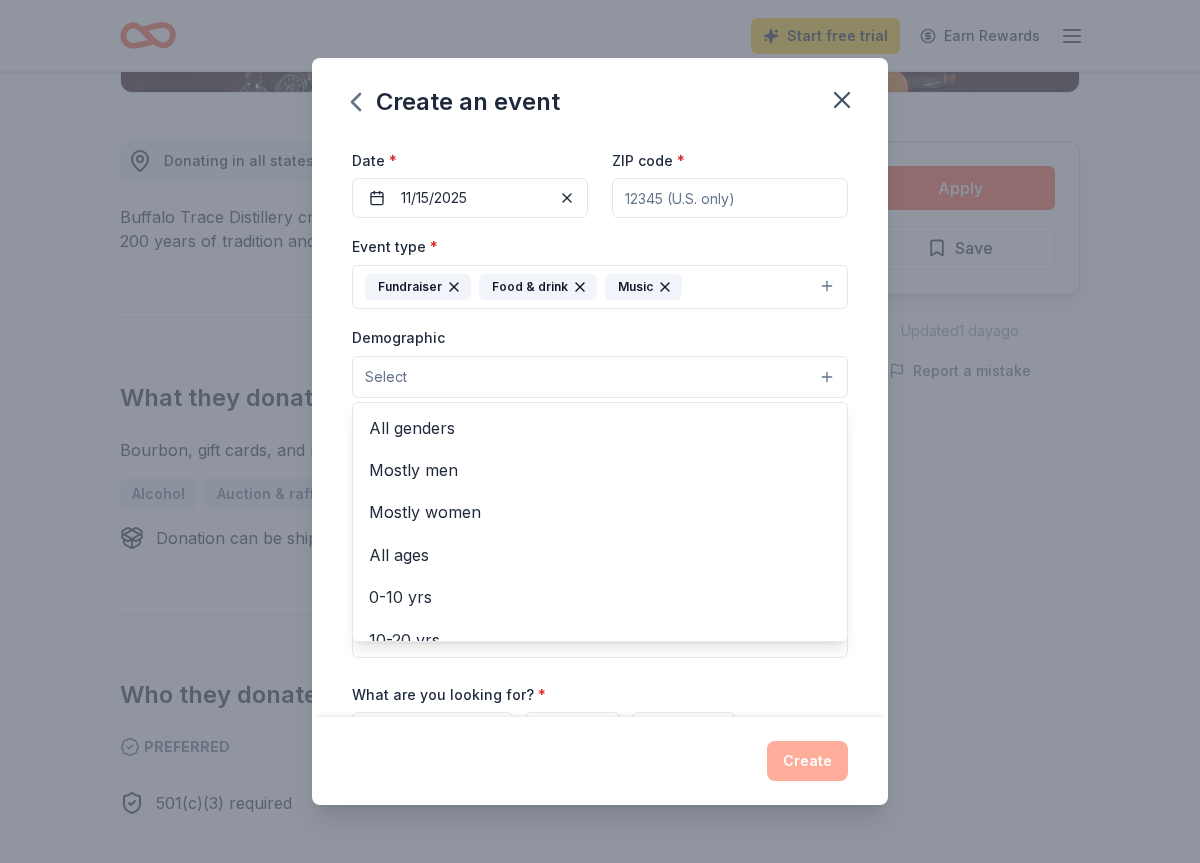 click on "Select" at bounding box center [600, 377] 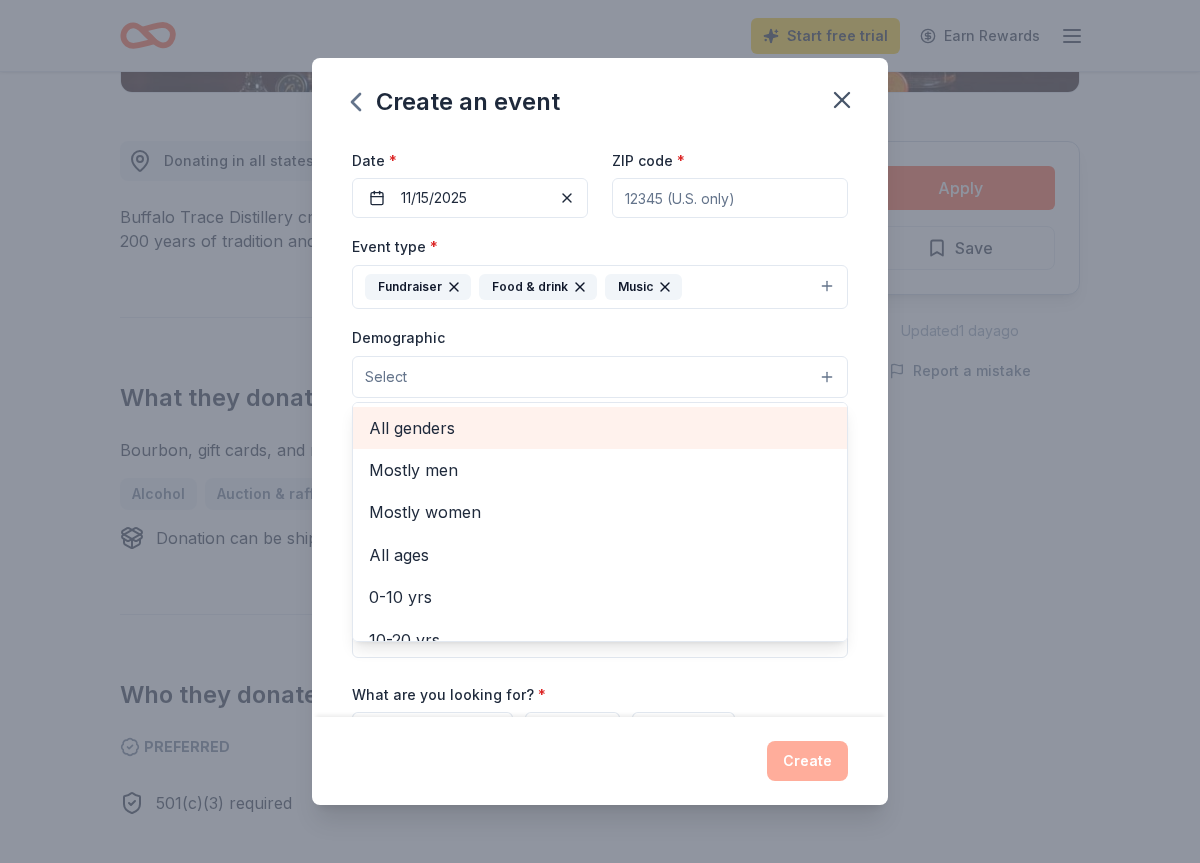 click on "All genders" at bounding box center (600, 428) 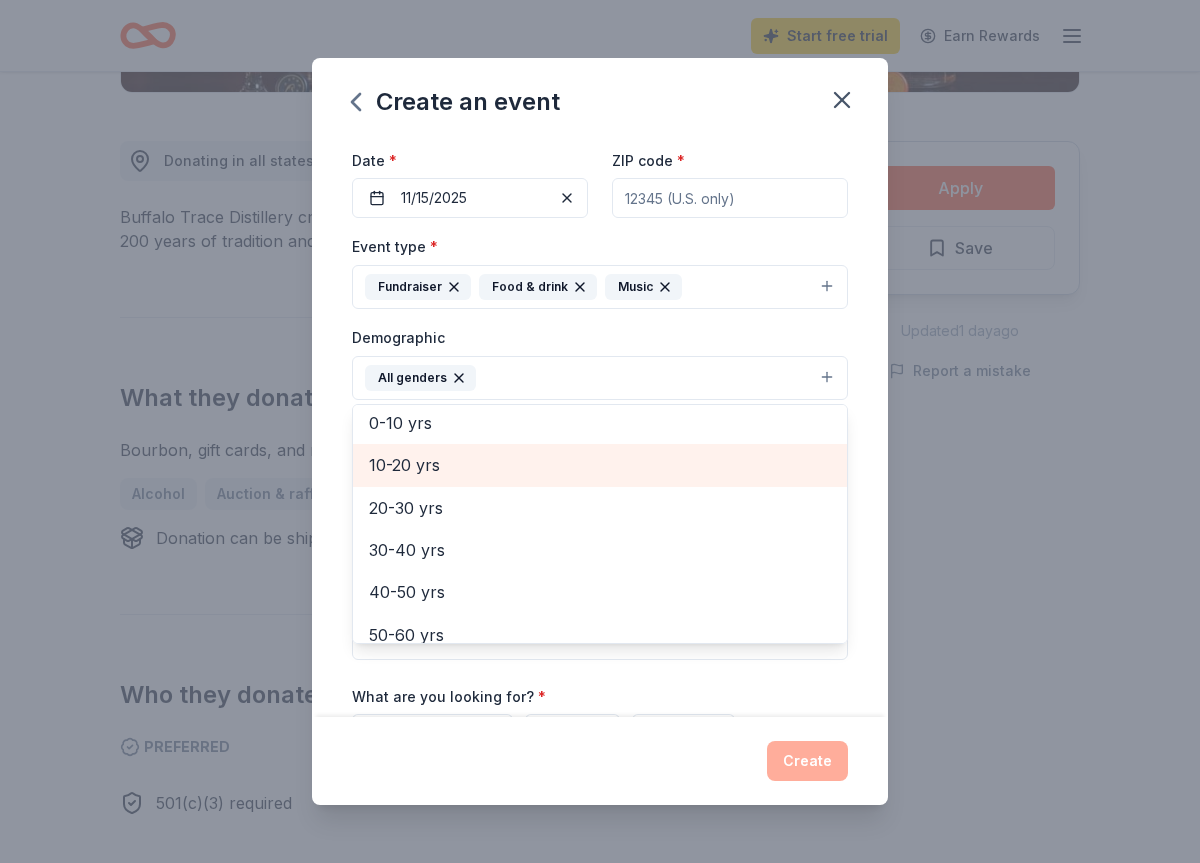scroll, scrollTop: 137, scrollLeft: 0, axis: vertical 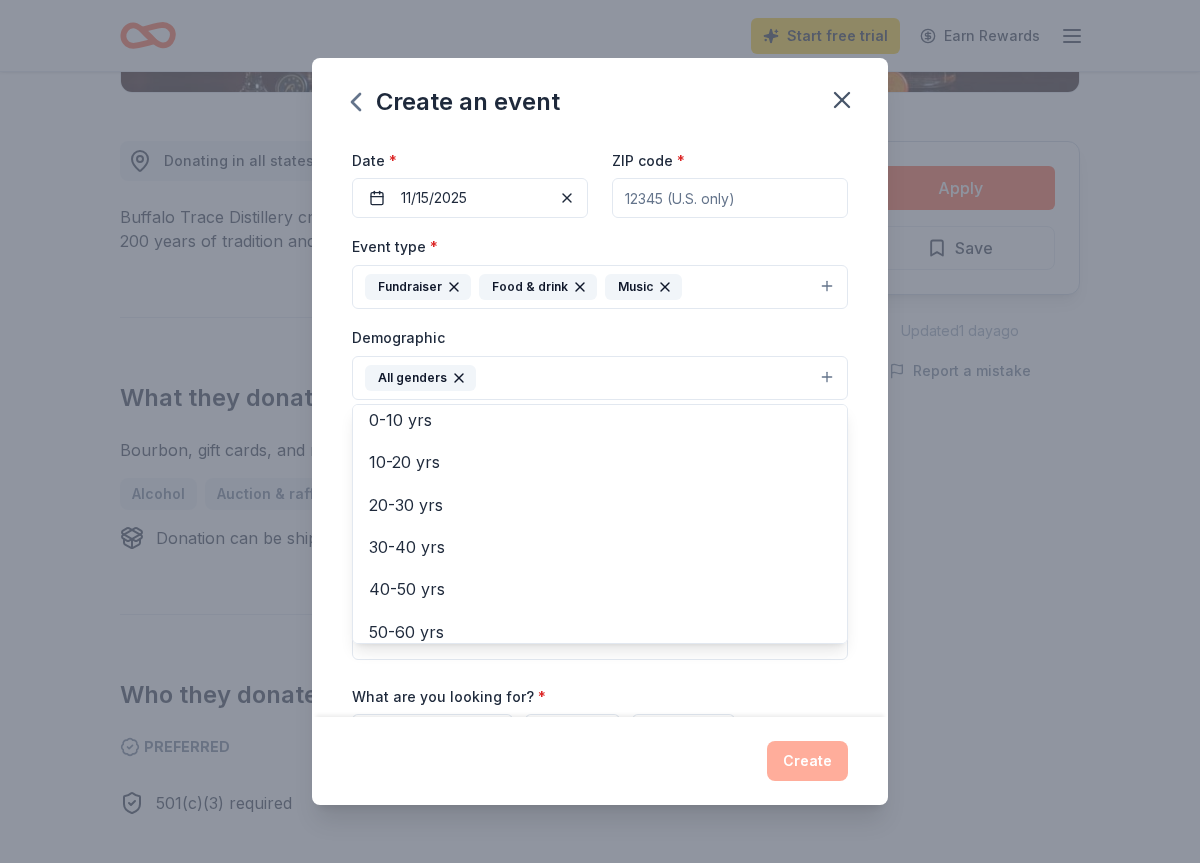 click on "Demographic All genders Mostly men Mostly women All ages 0-10 yrs 10-20 yrs 20-30 yrs 30-40 yrs 40-50 yrs 50-60 yrs 60-70 yrs 70-80 yrs 80+ yrs" at bounding box center (600, 362) 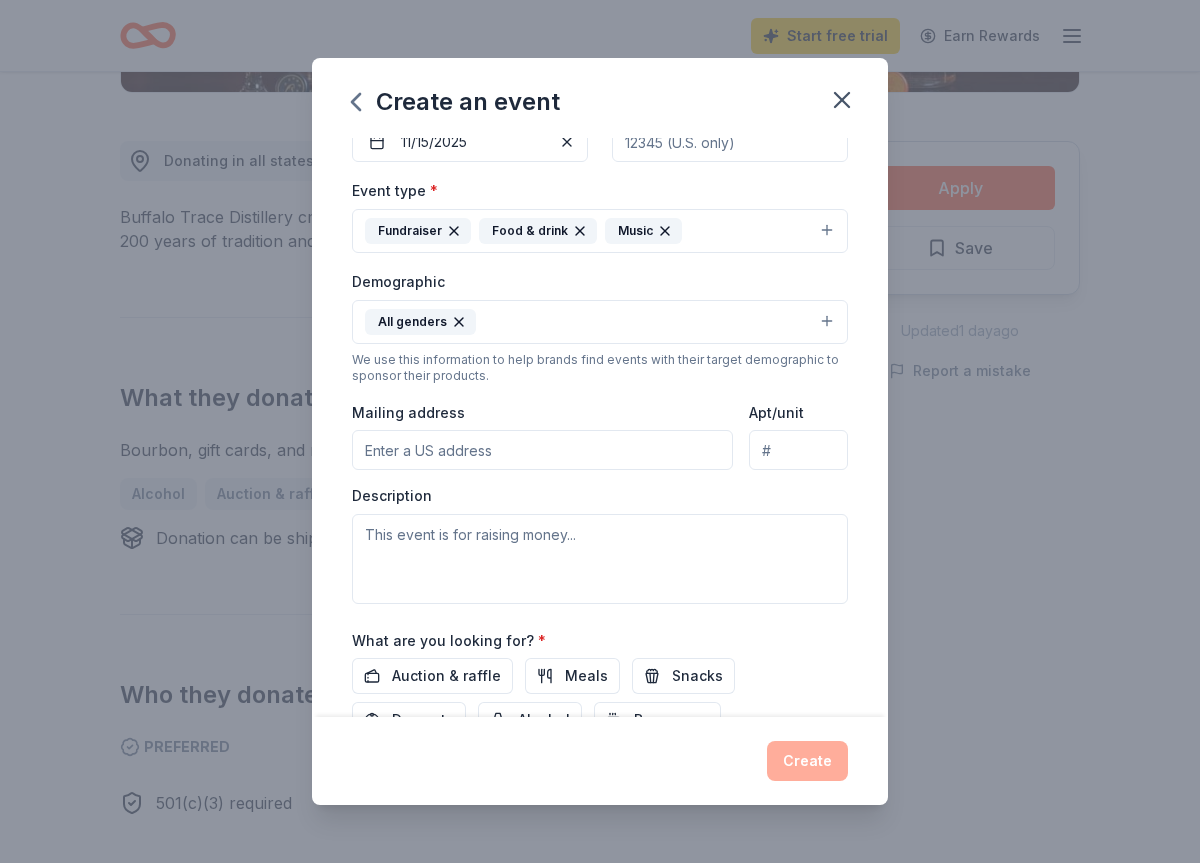 scroll, scrollTop: 223, scrollLeft: 0, axis: vertical 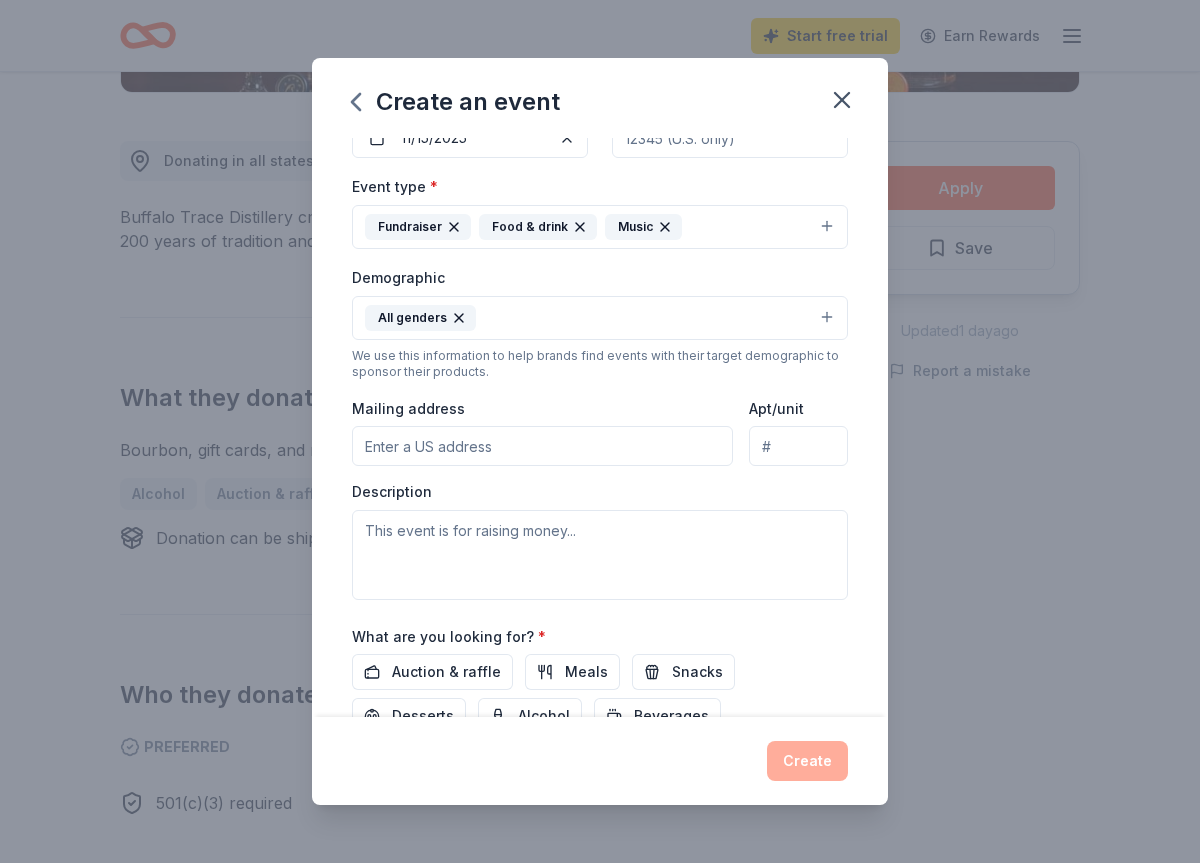click on "Mailing address" at bounding box center (542, 446) 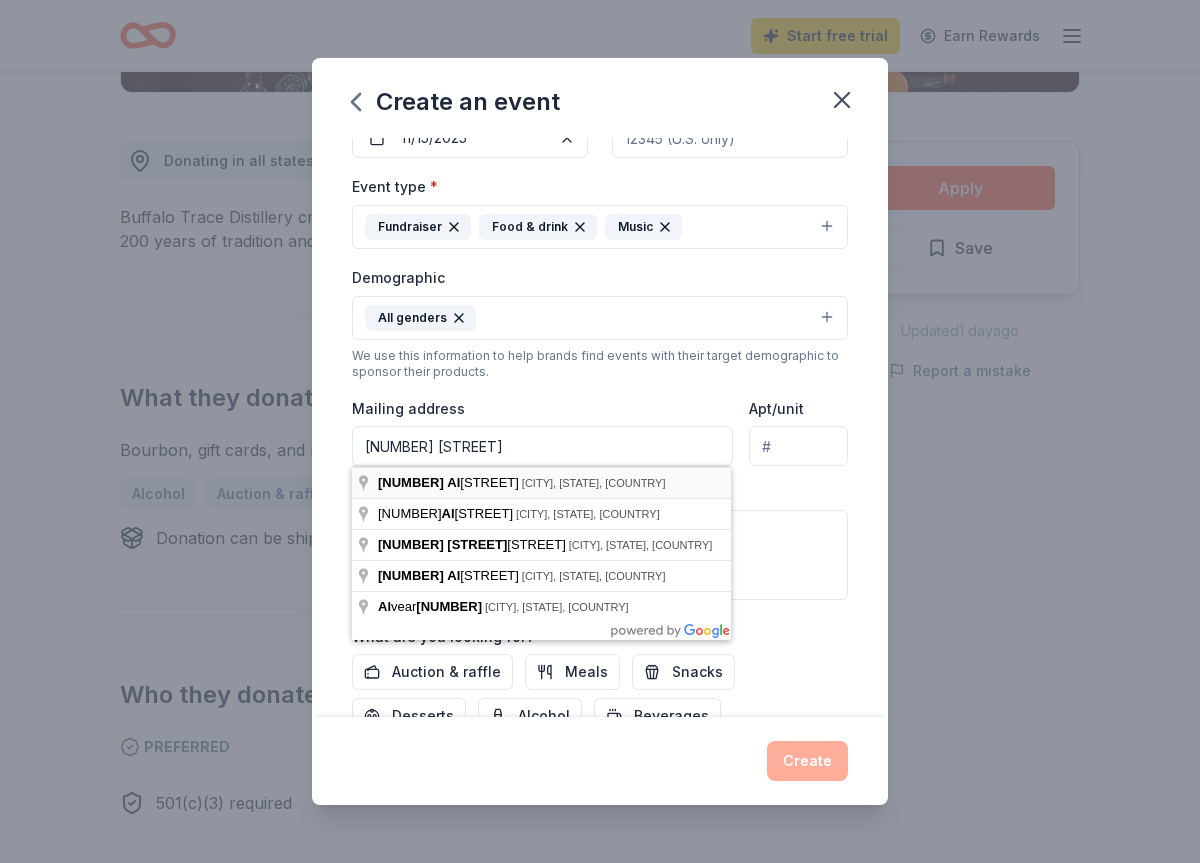 type on "[NUMBER] [STREET]" 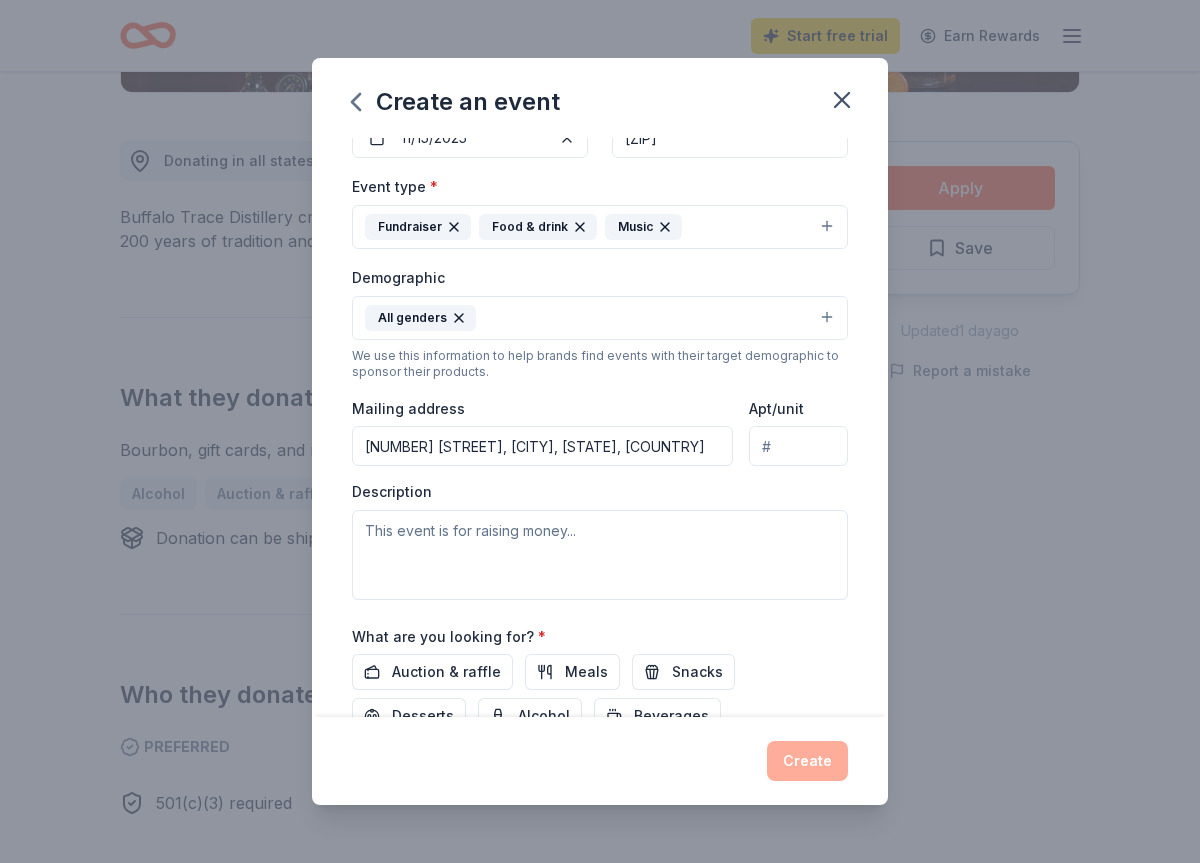 type on "[NUMBER] [STREET], [CITY], [STATE], [ZIP]" 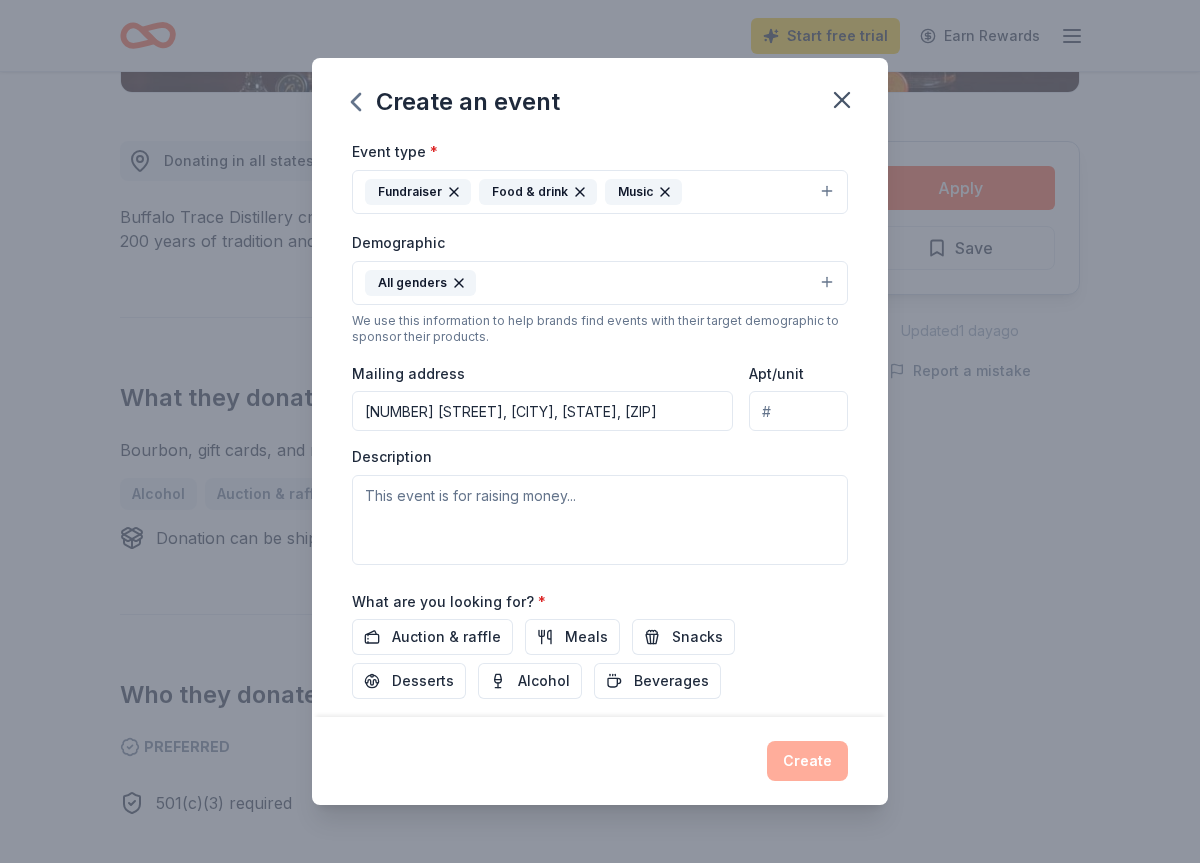 scroll, scrollTop: 263, scrollLeft: 0, axis: vertical 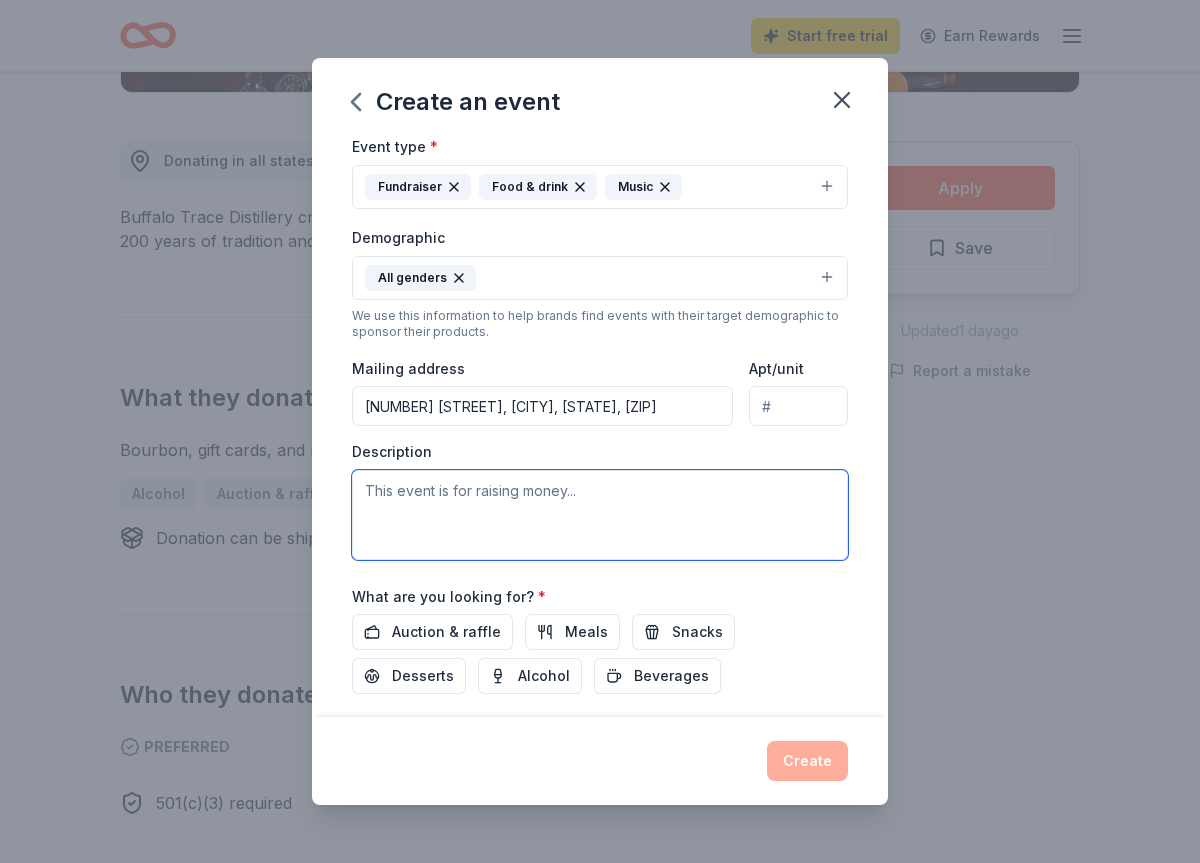 click at bounding box center [600, 515] 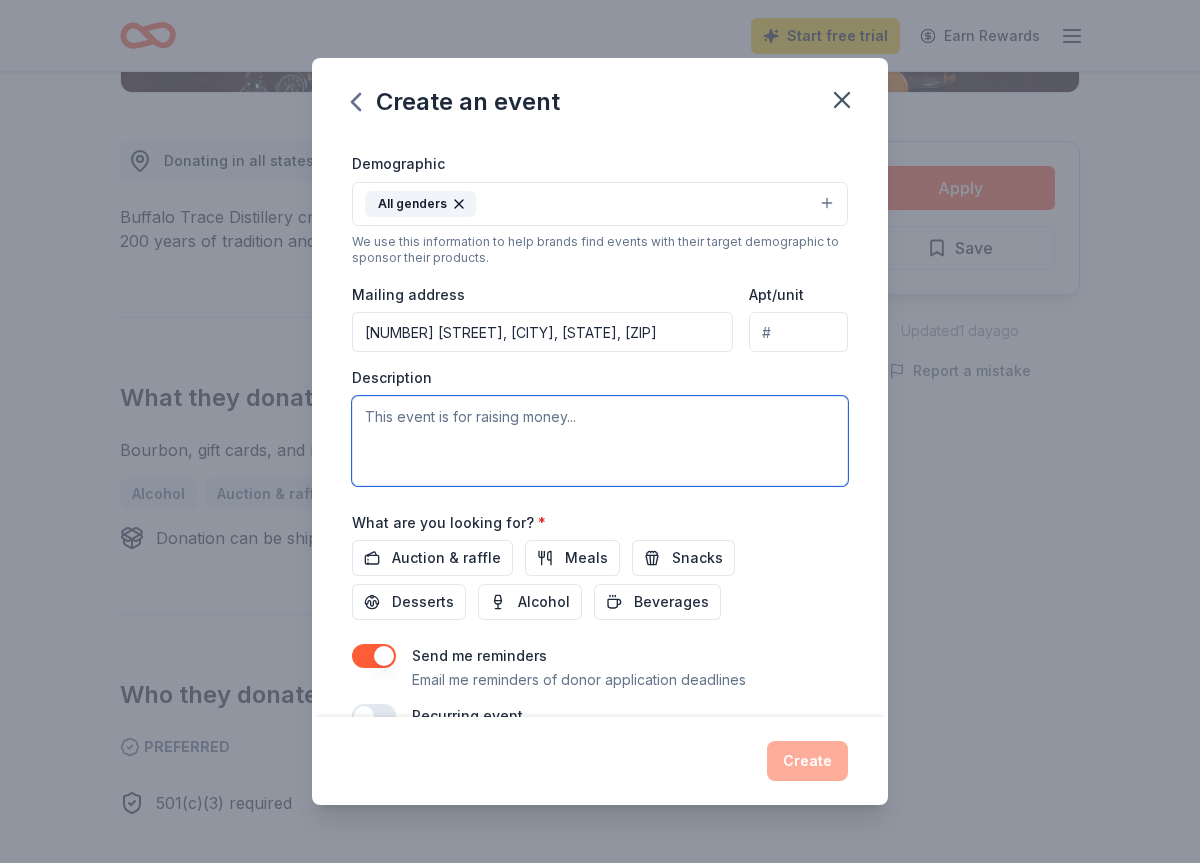 scroll, scrollTop: 350, scrollLeft: 0, axis: vertical 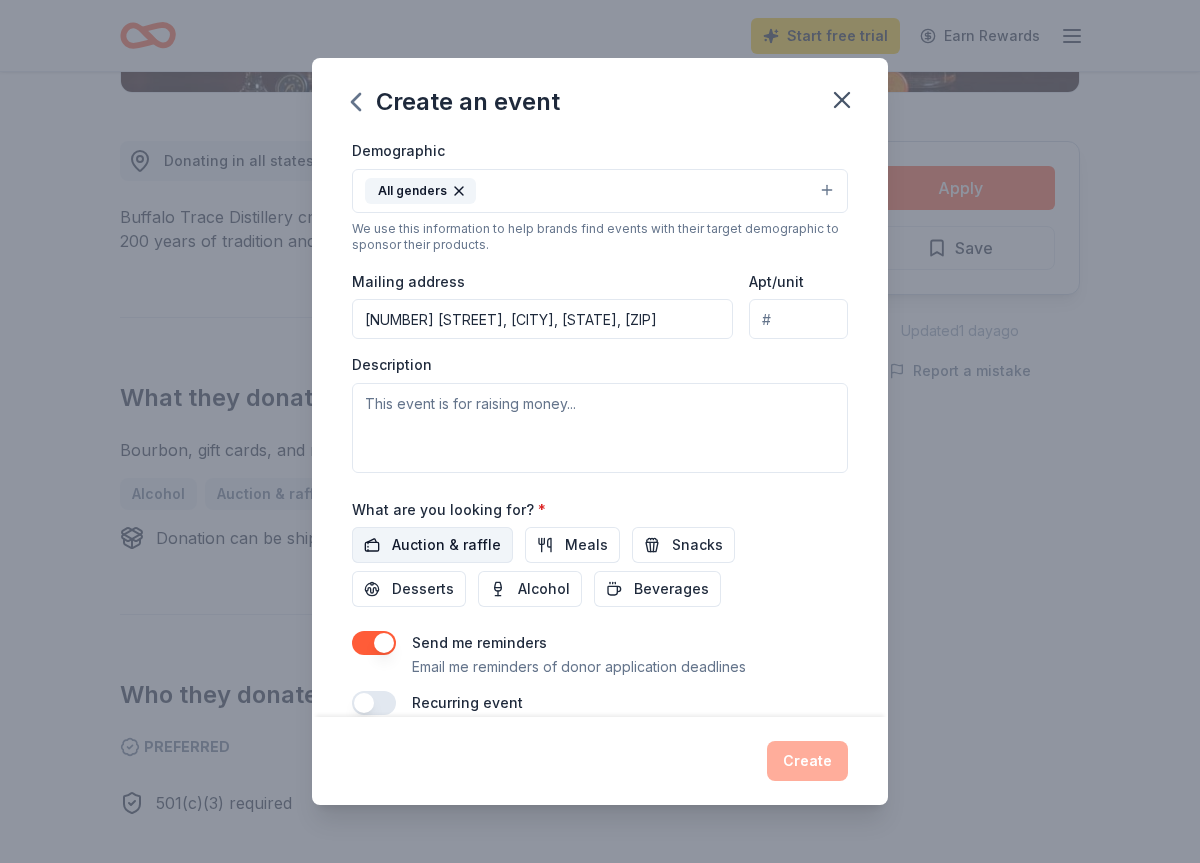 click on "Auction & raffle" at bounding box center [446, 545] 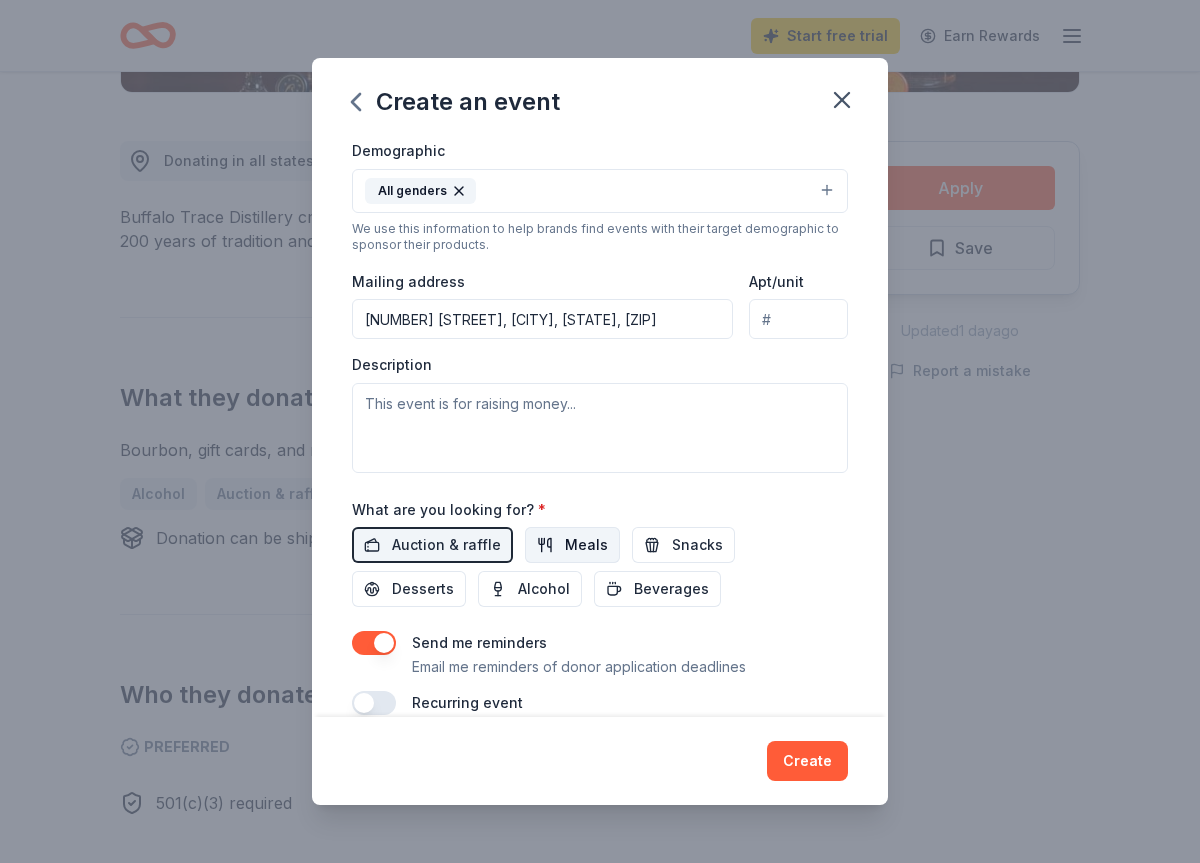 click on "Meals" at bounding box center (586, 545) 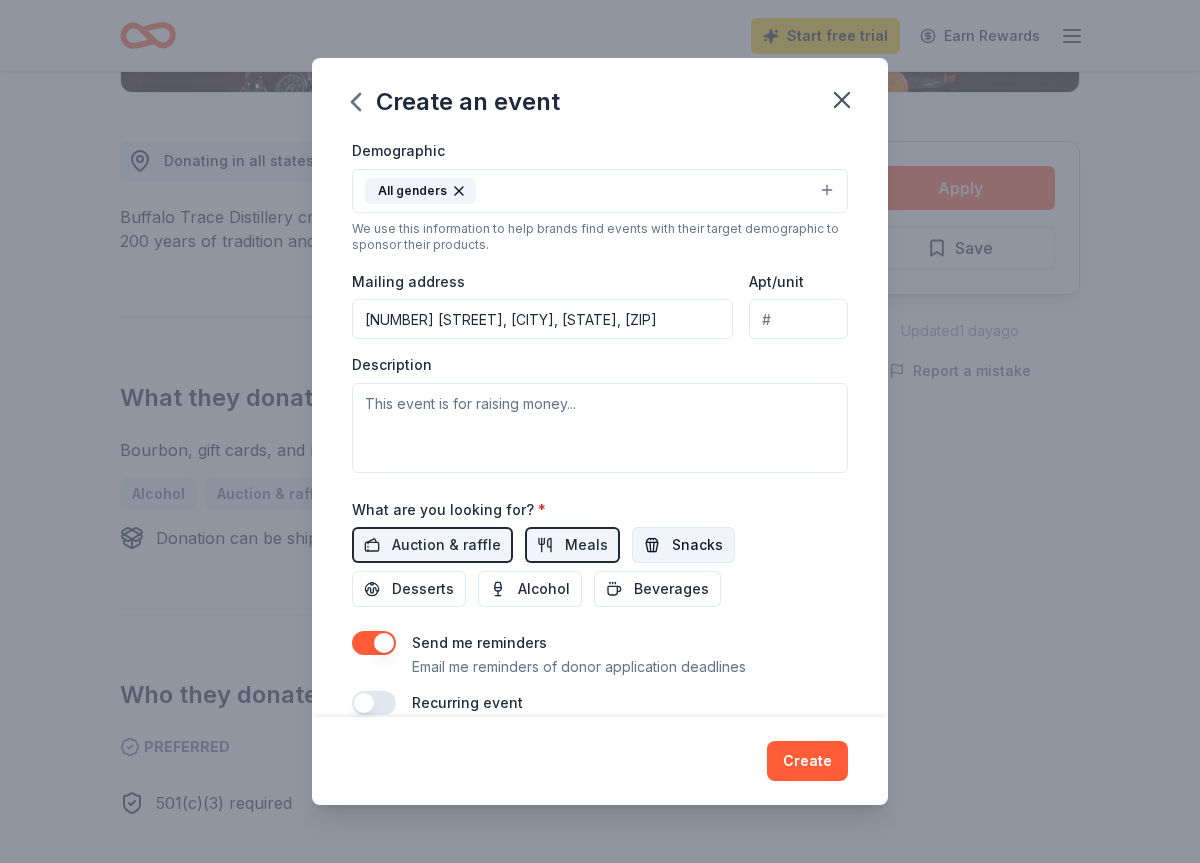 click on "Snacks" at bounding box center [683, 545] 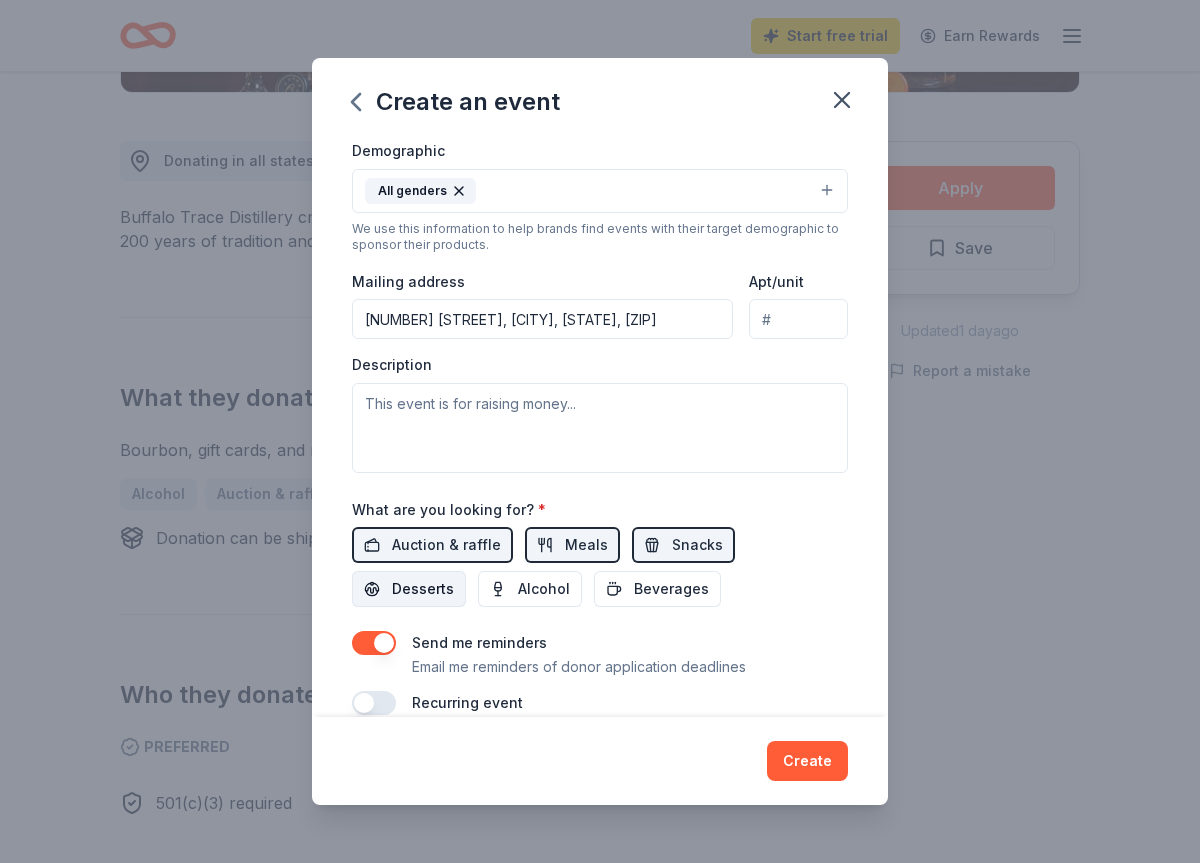 click on "Desserts" at bounding box center (409, 589) 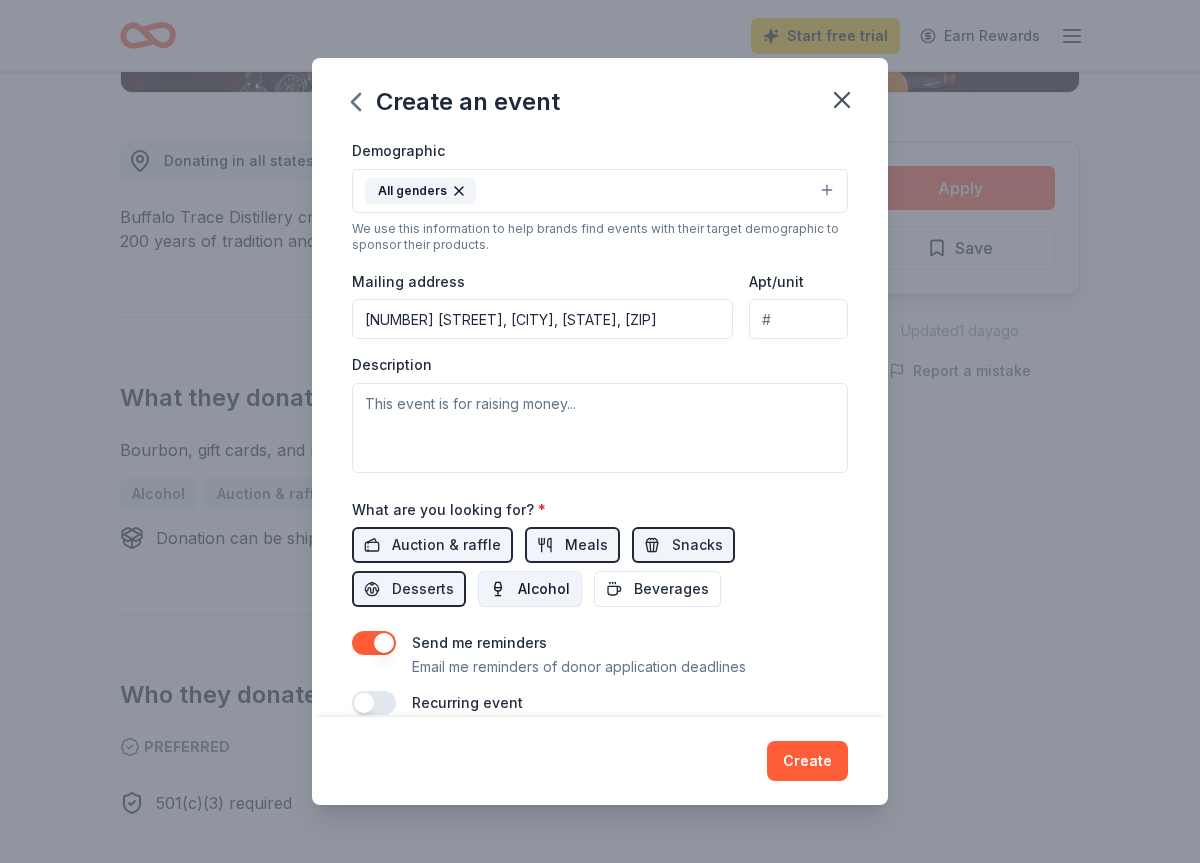 click on "Alcohol" at bounding box center [544, 589] 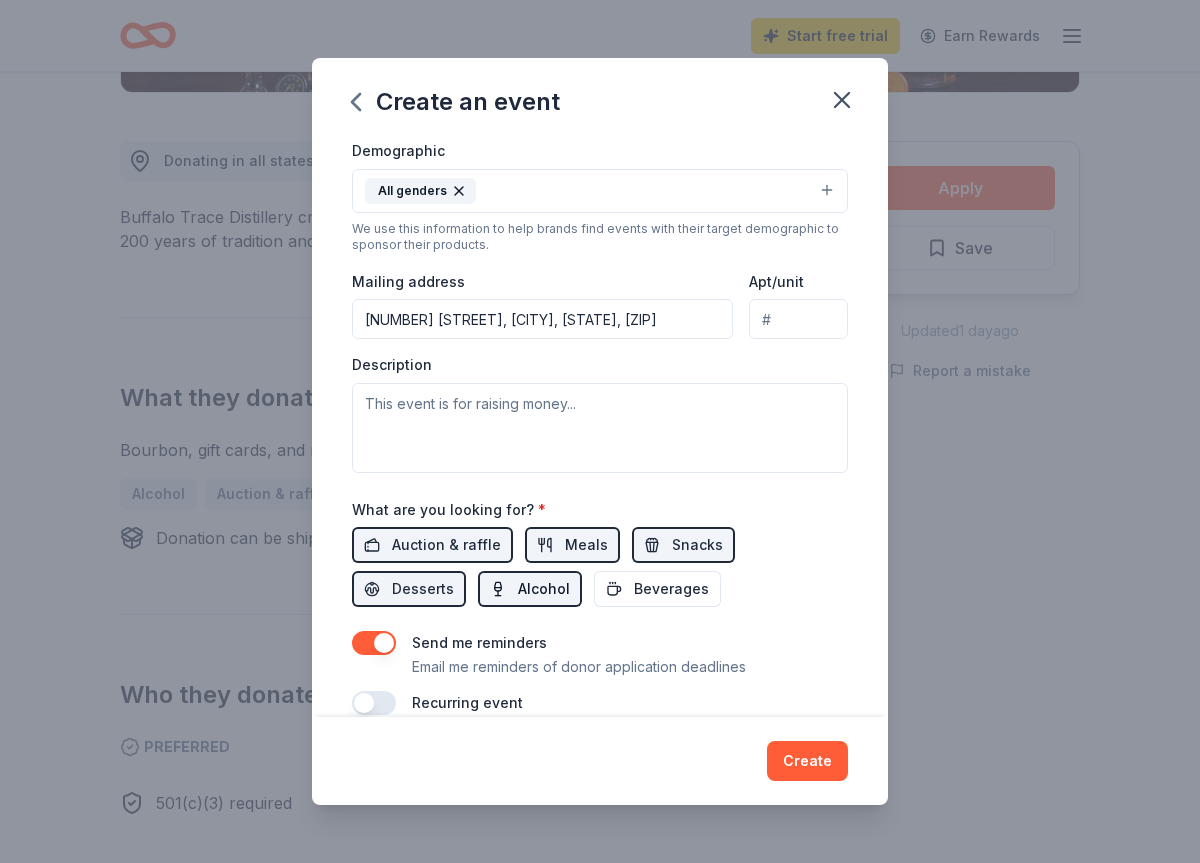 scroll, scrollTop: 380, scrollLeft: 0, axis: vertical 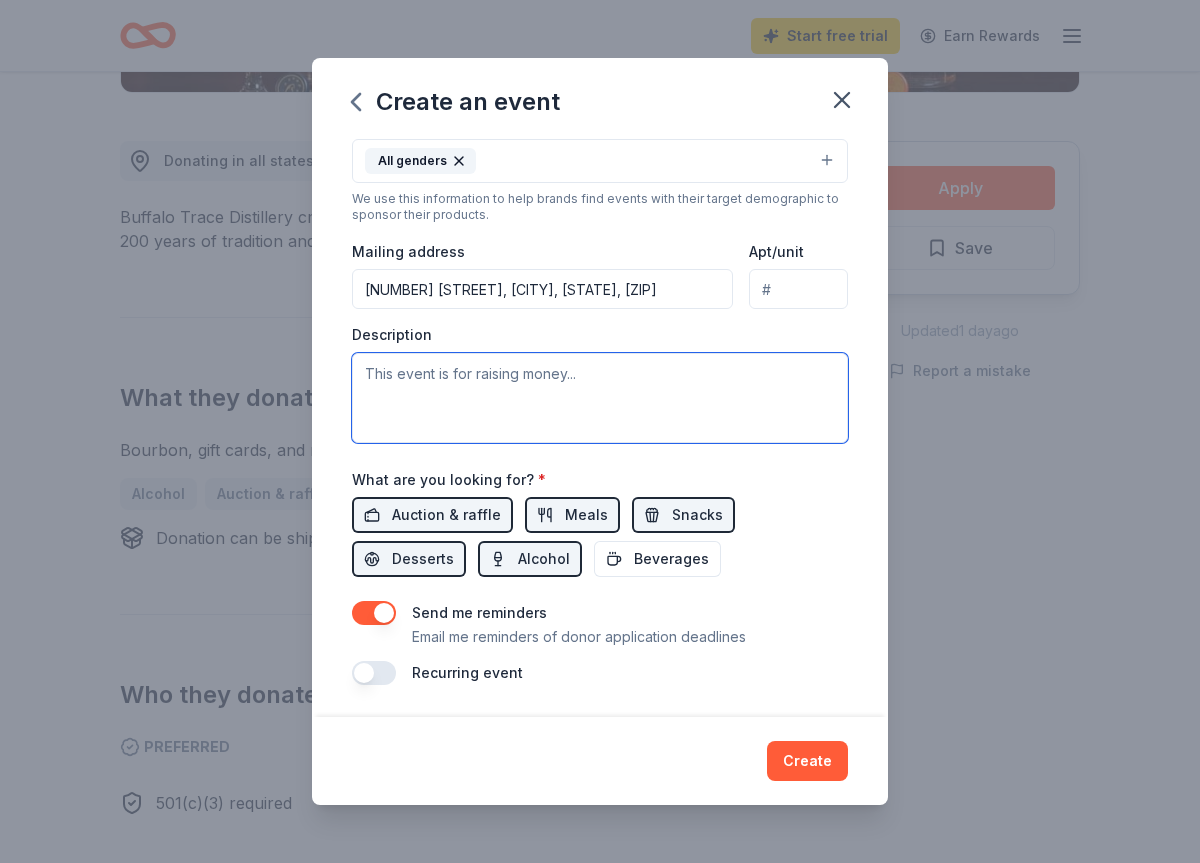 click at bounding box center (600, 398) 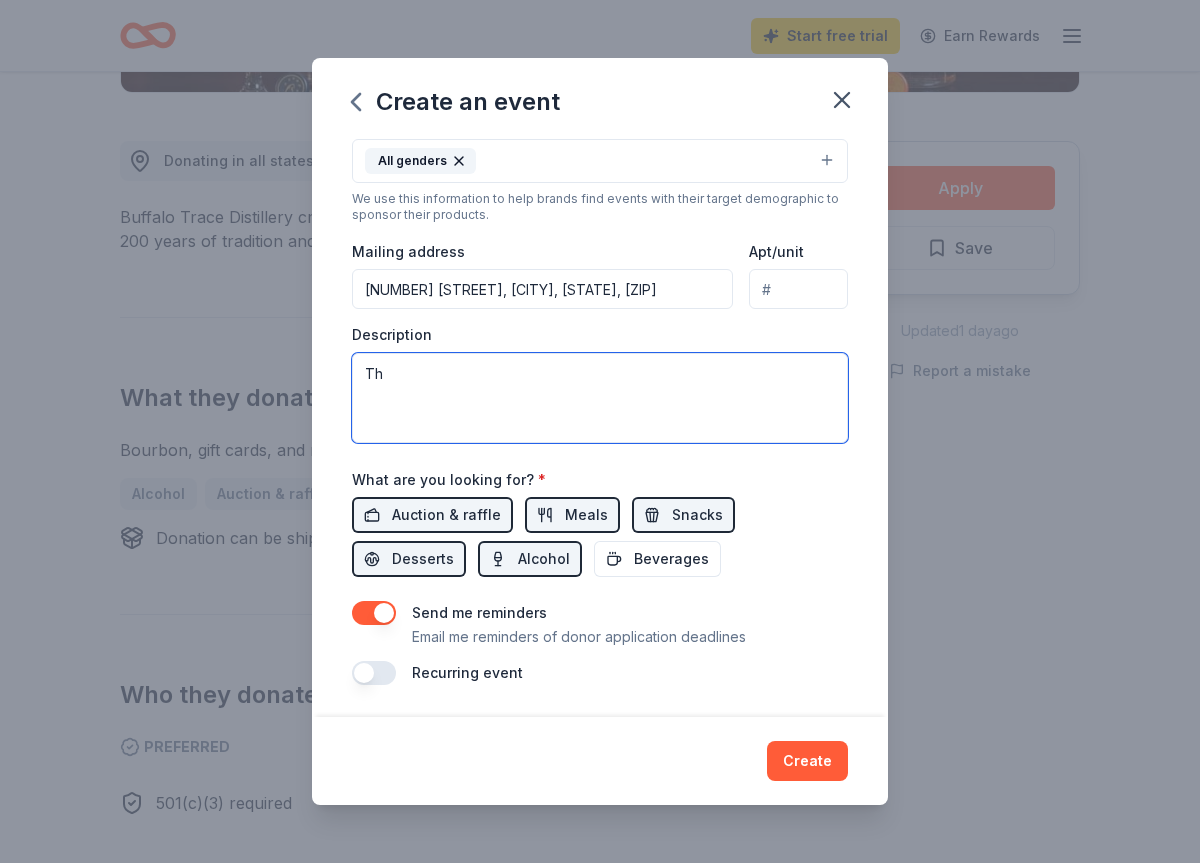 type on "T" 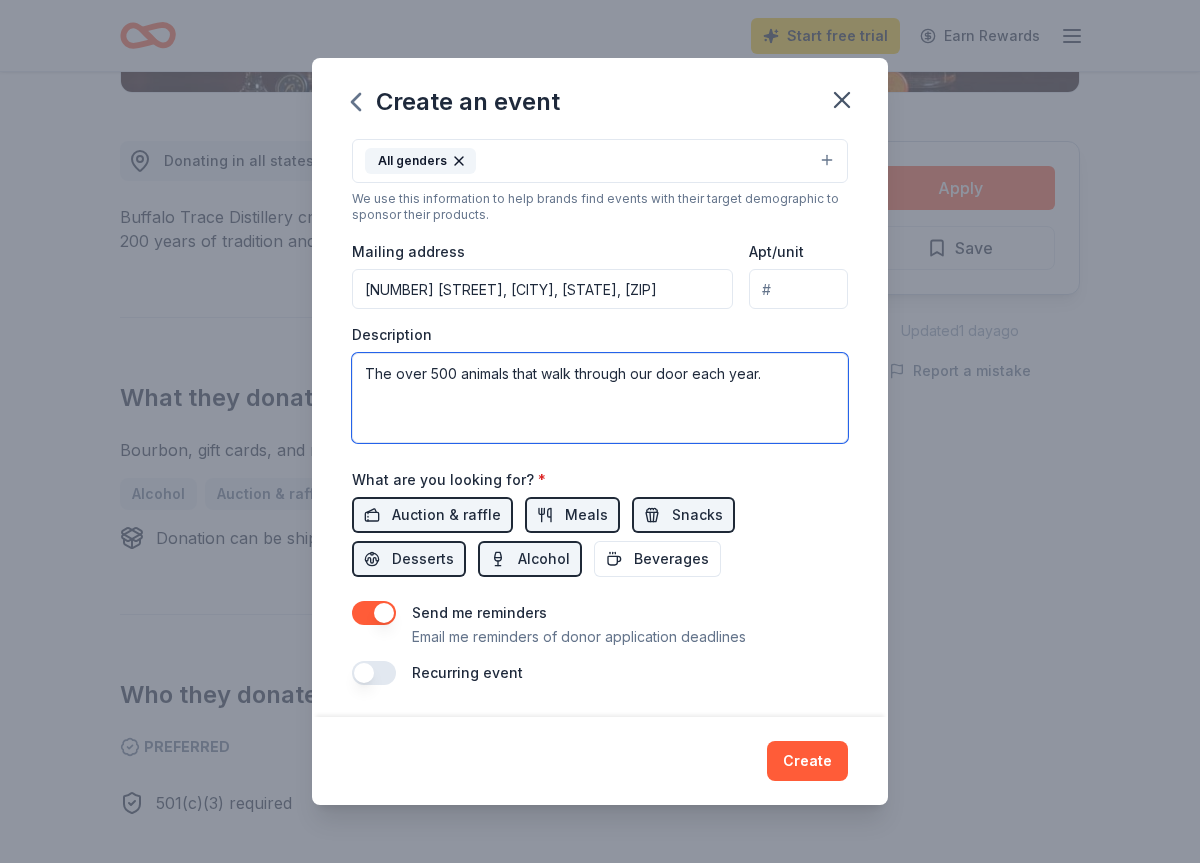 click on "The over 500 animals that walk through our door each year." at bounding box center (600, 398) 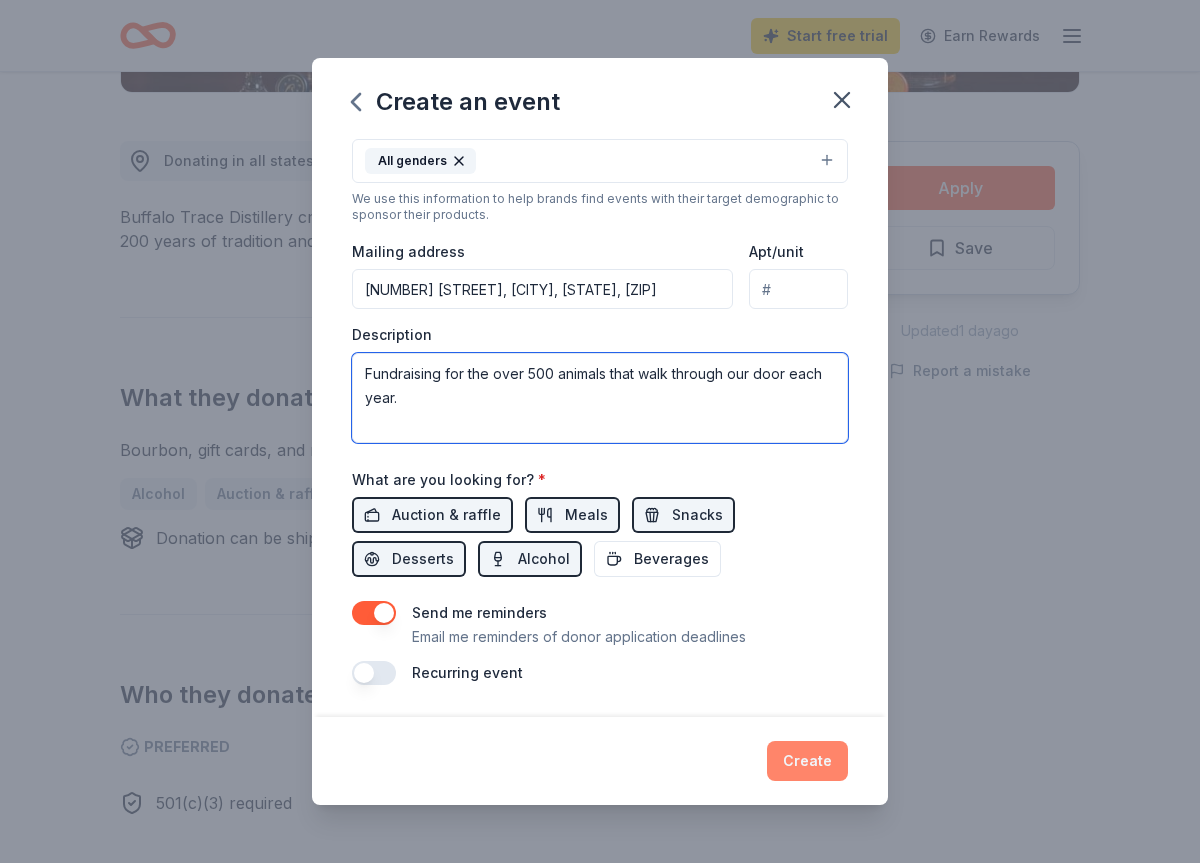 type on "Fundraising for the over 500 animals that walk through our door each year." 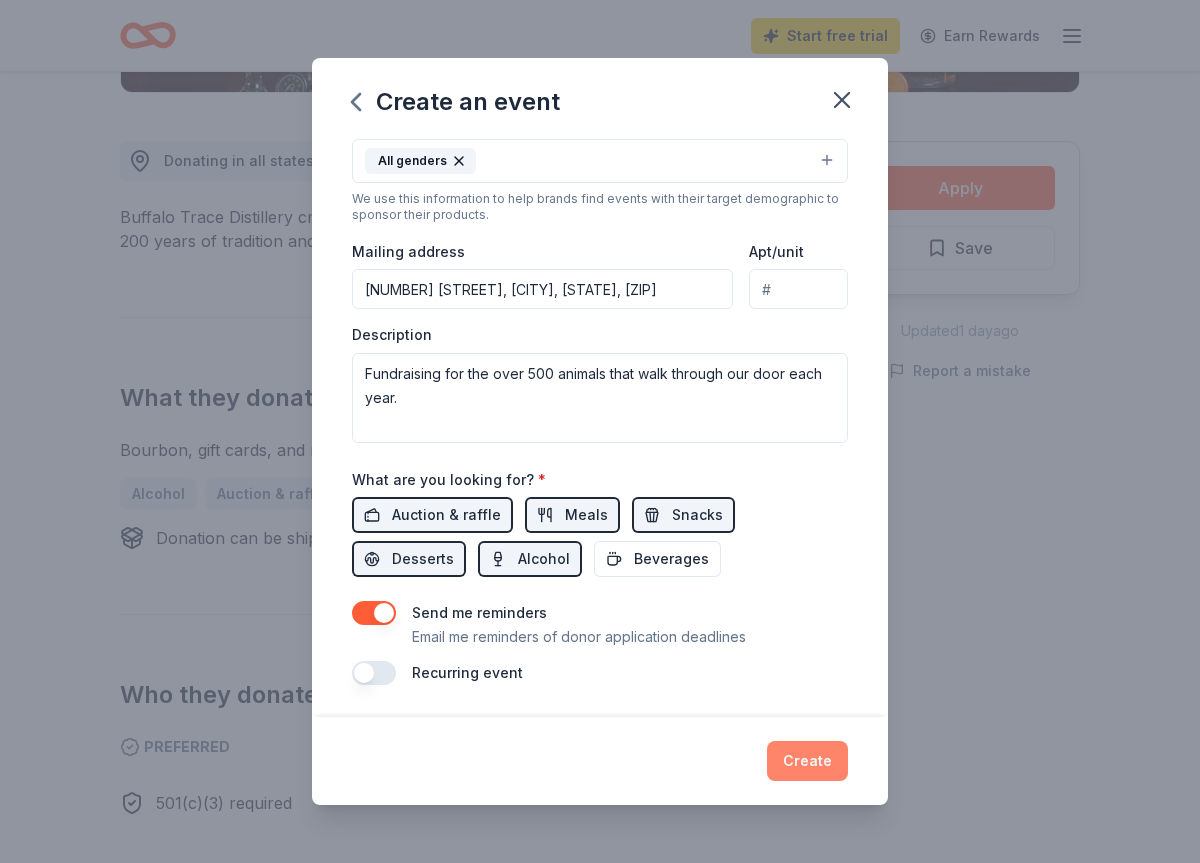 click on "Create" at bounding box center (807, 761) 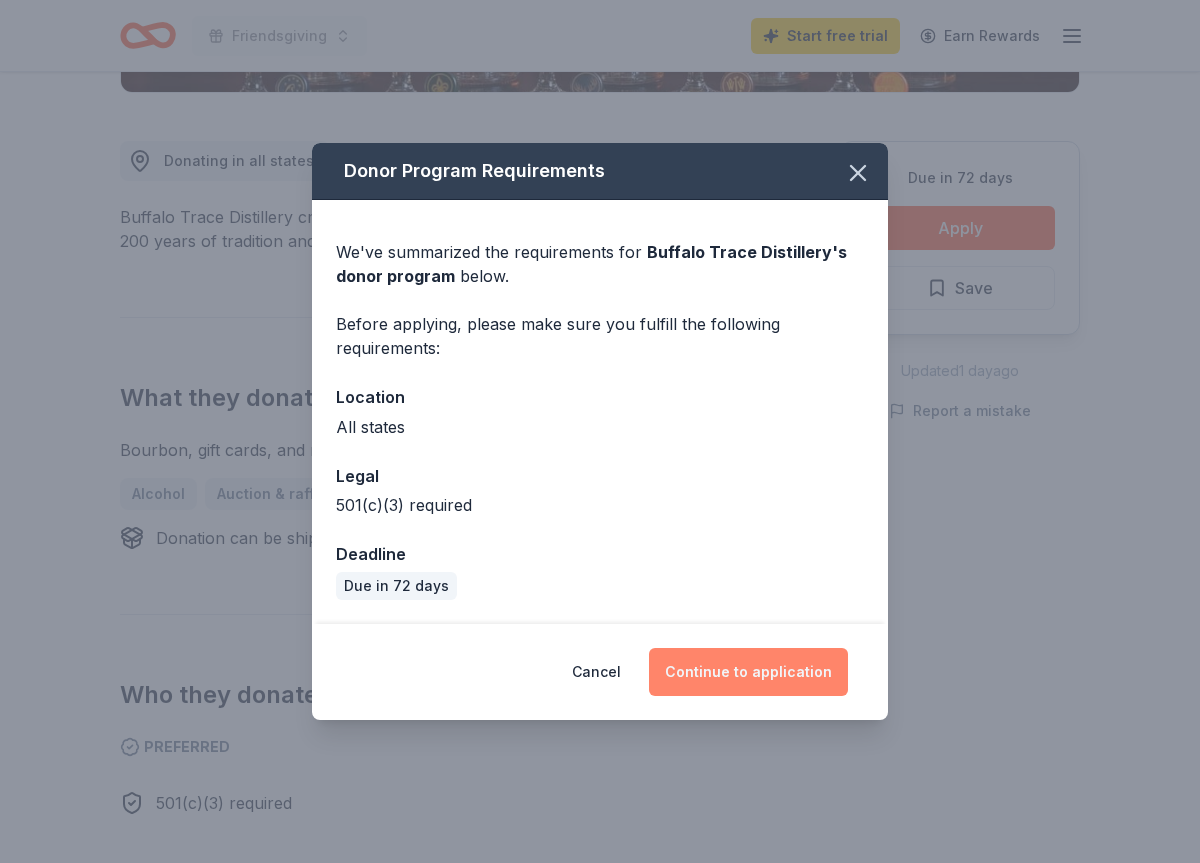 click on "Continue to application" at bounding box center [748, 672] 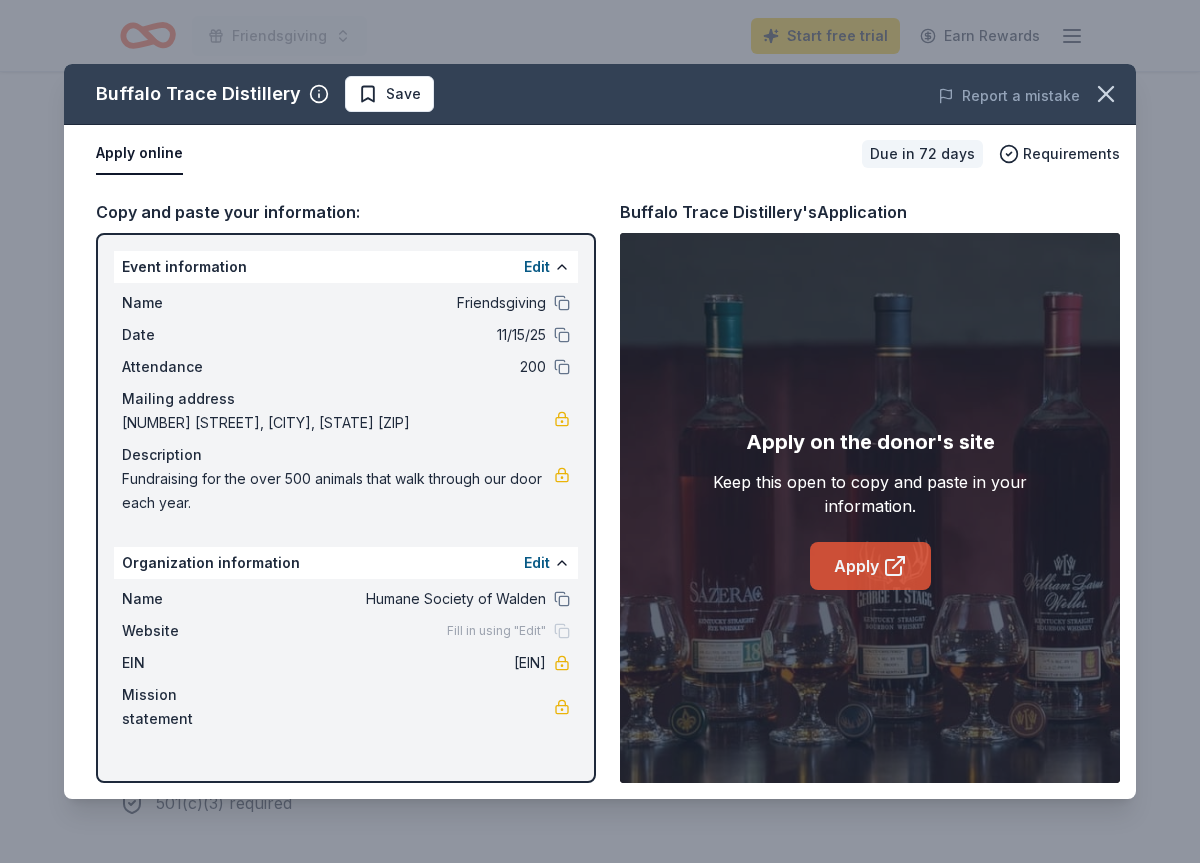 click on "Apply" at bounding box center [870, 566] 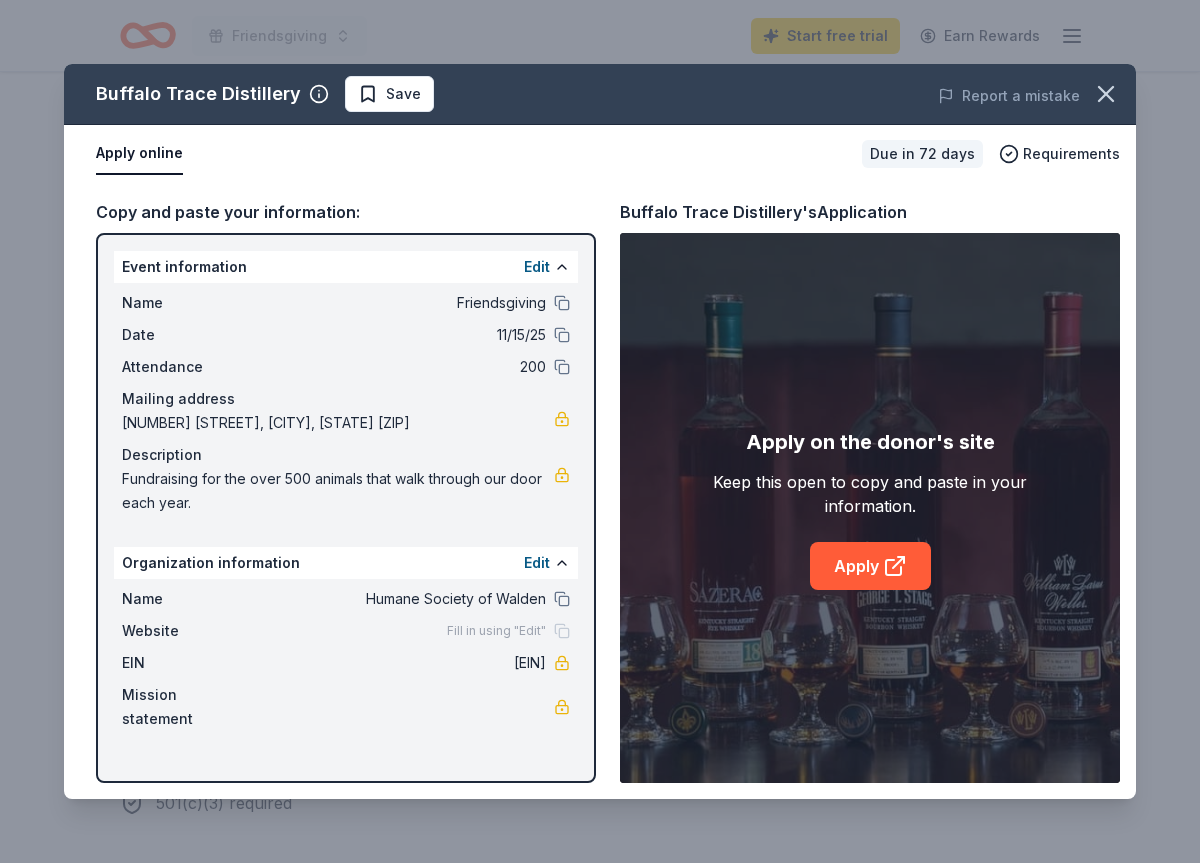 click on "Fundraising for the over 500 animals that walk through our door each year. Organization information Edit Name Humane Society of Walden Website Fill in using "Edit" EIN [EIN] Mission statement Buffalo Trace Distillery's Application Apply on the donor's site Keep this open to copy and paste in your information. Apply" at bounding box center (600, 431) 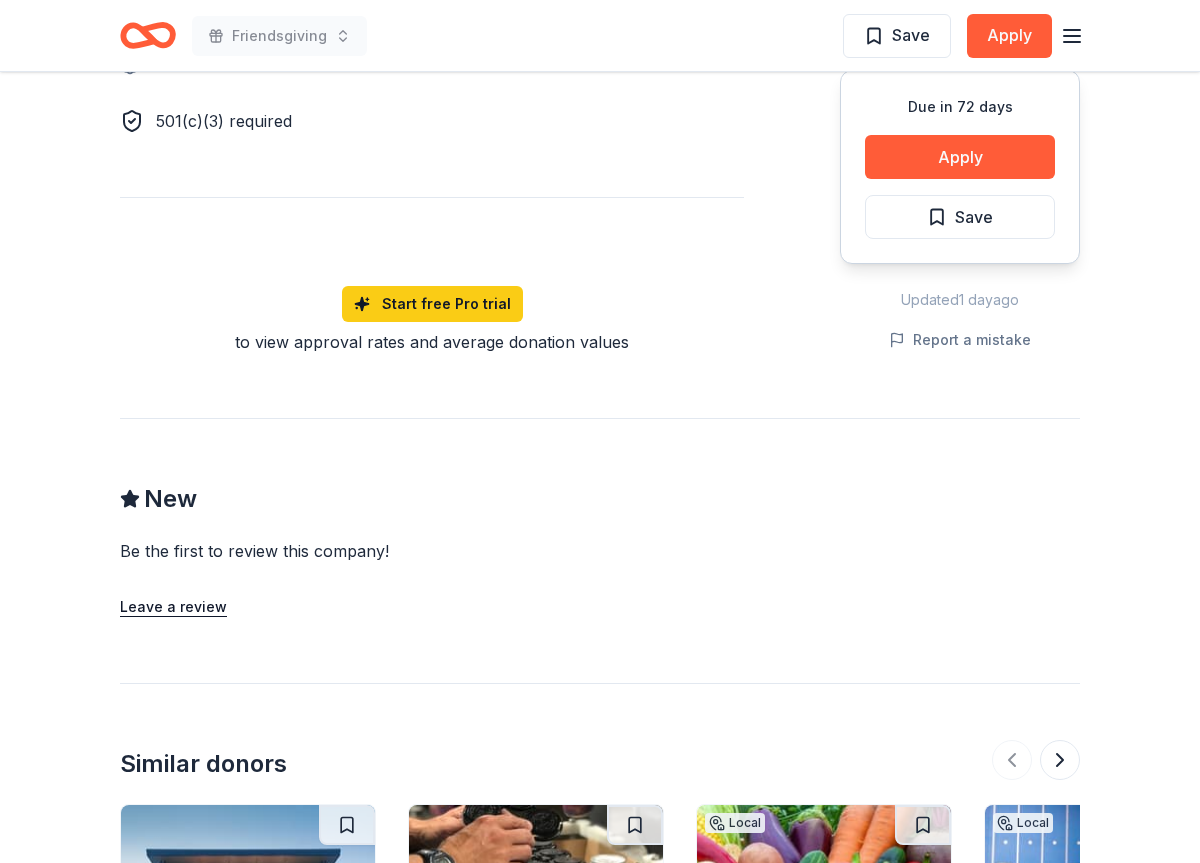 scroll, scrollTop: 1748, scrollLeft: 0, axis: vertical 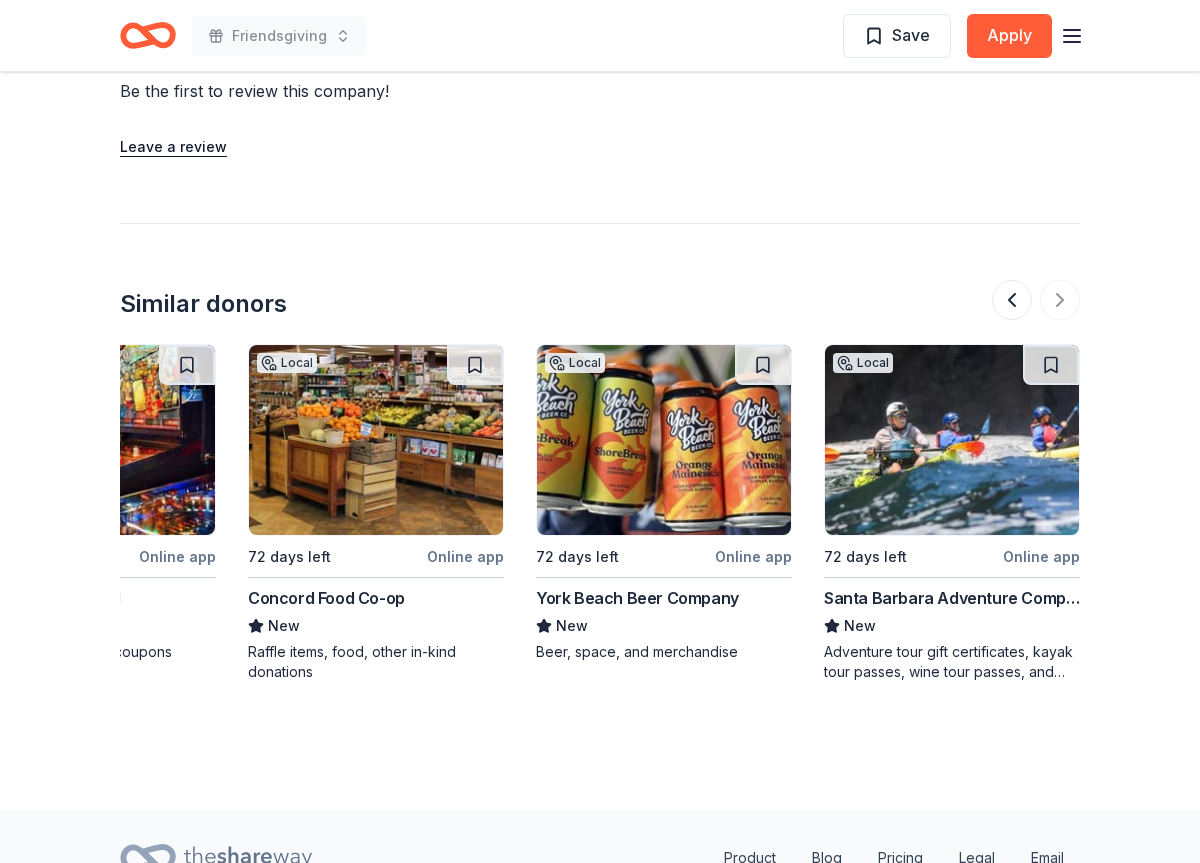 click at bounding box center (1036, 300) 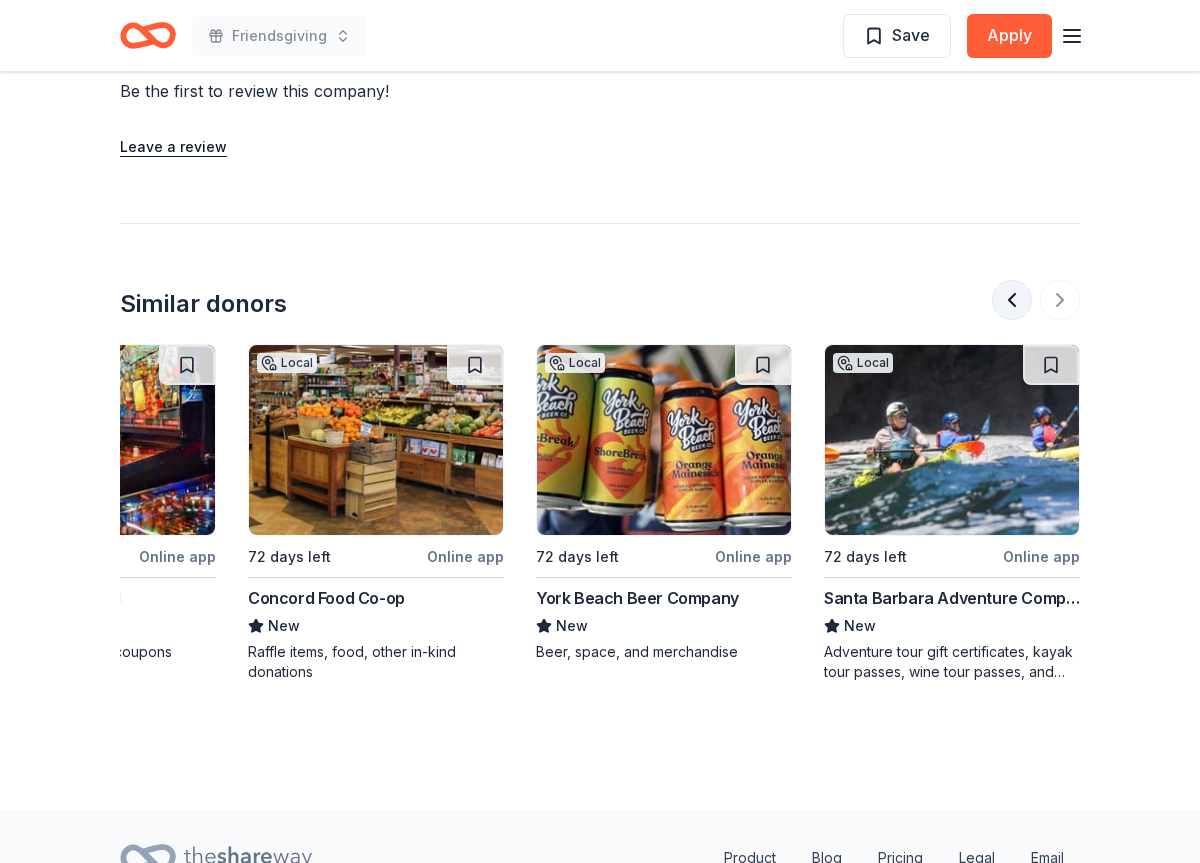 click at bounding box center (1012, 300) 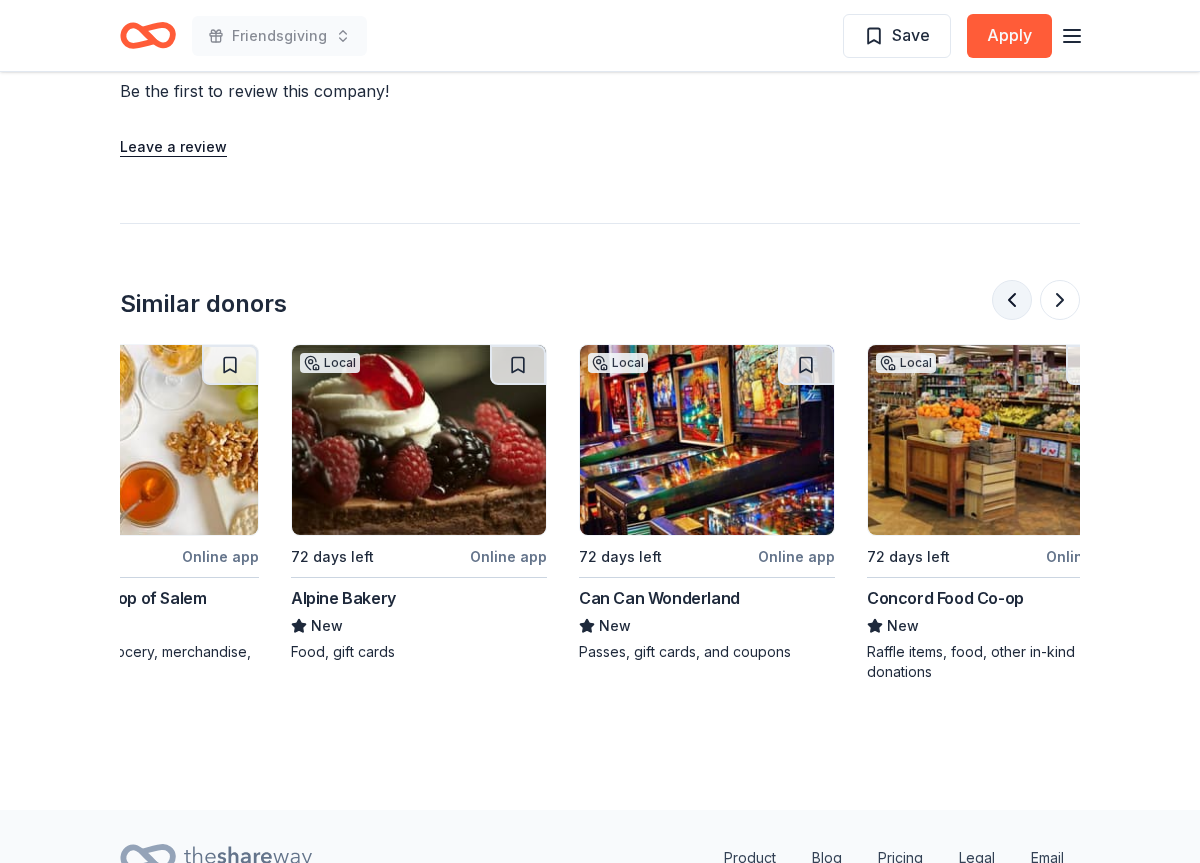 click at bounding box center (1012, 300) 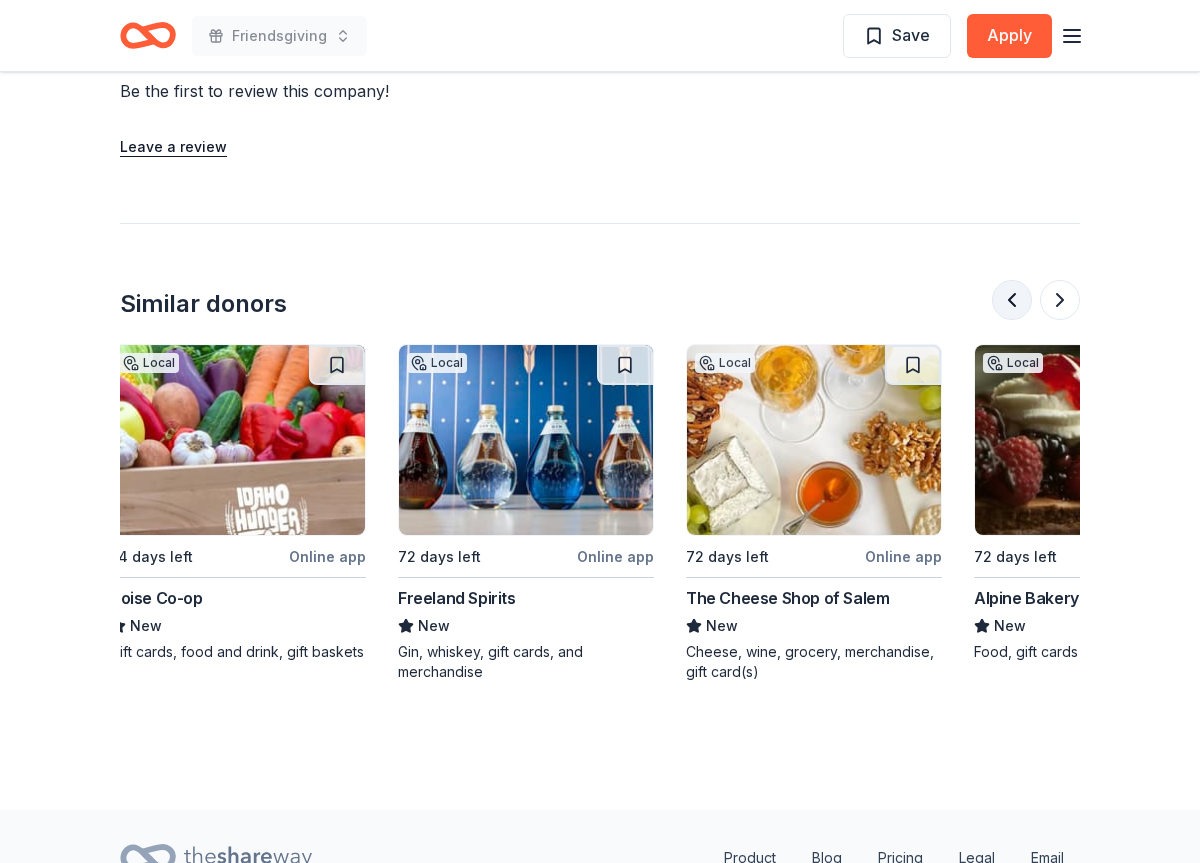 scroll, scrollTop: 0, scrollLeft: 576, axis: horizontal 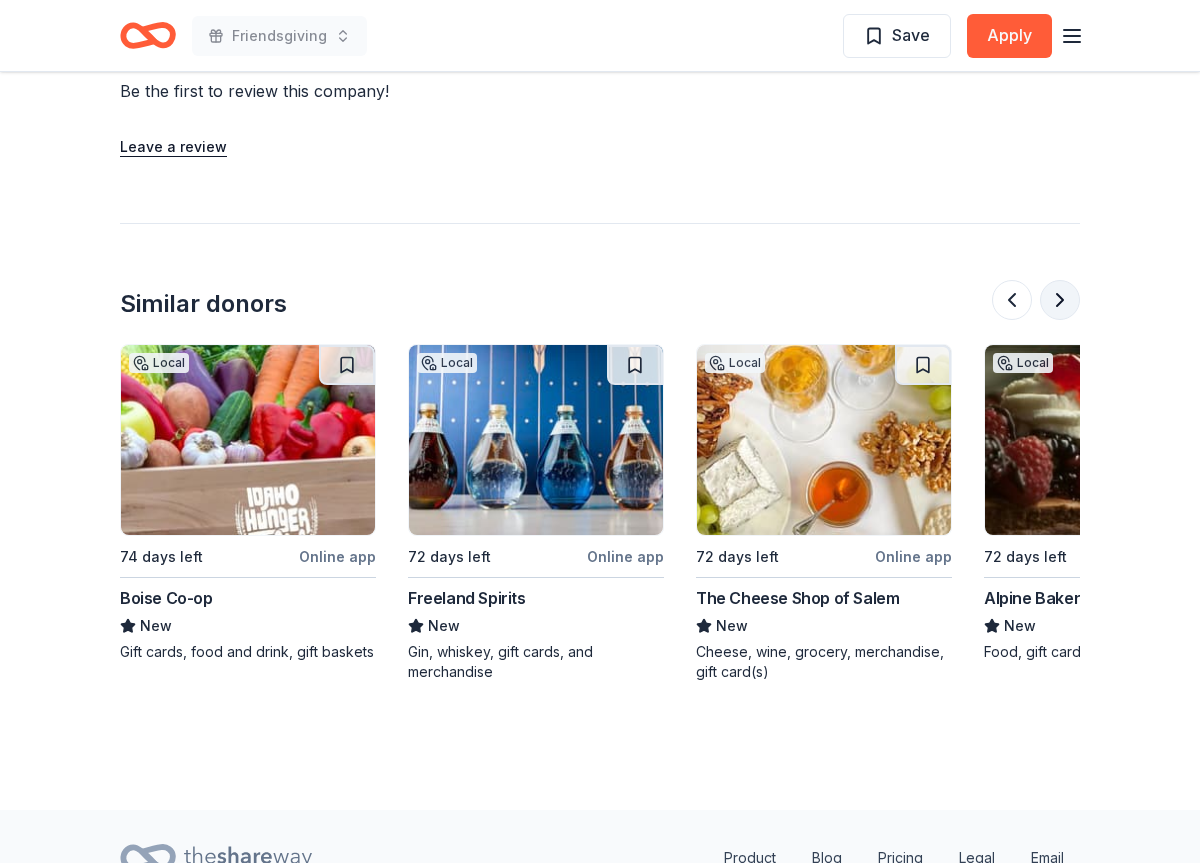 click at bounding box center [1060, 300] 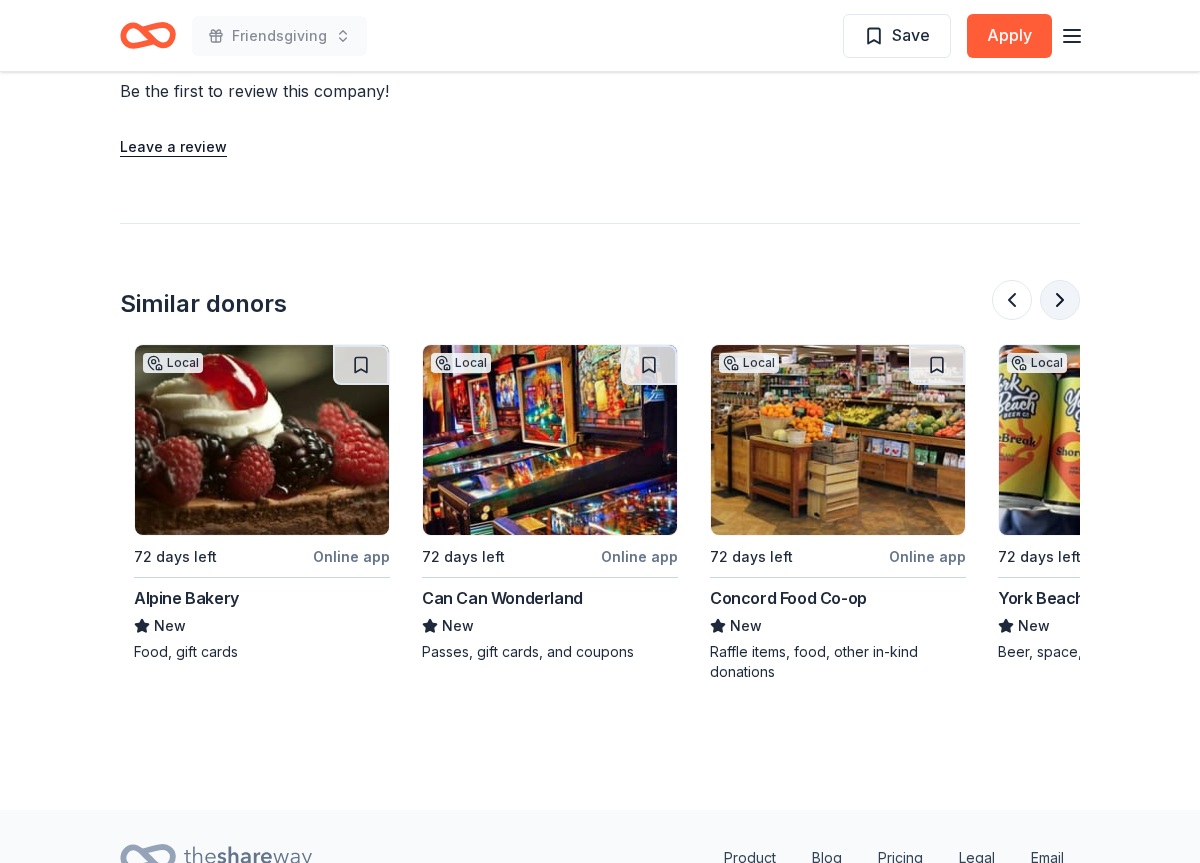 scroll, scrollTop: 0, scrollLeft: 1440, axis: horizontal 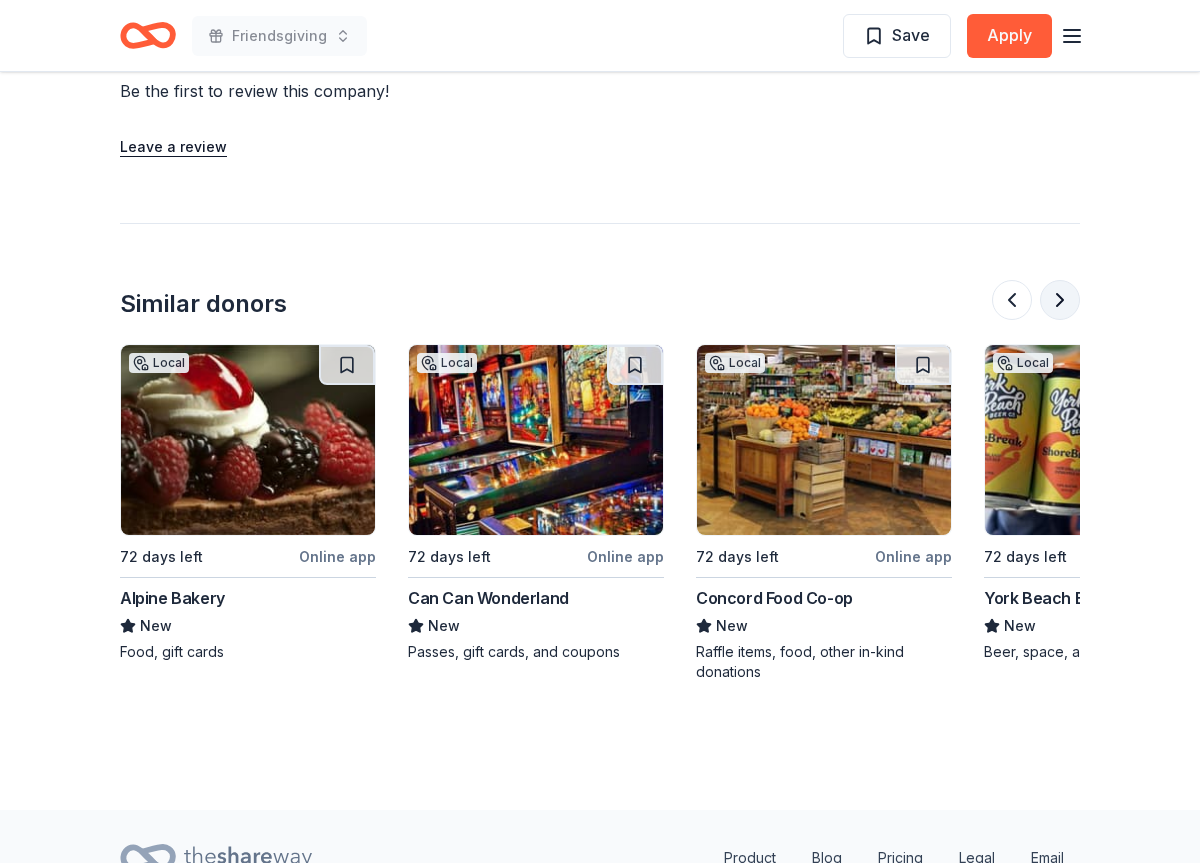 click at bounding box center (1060, 300) 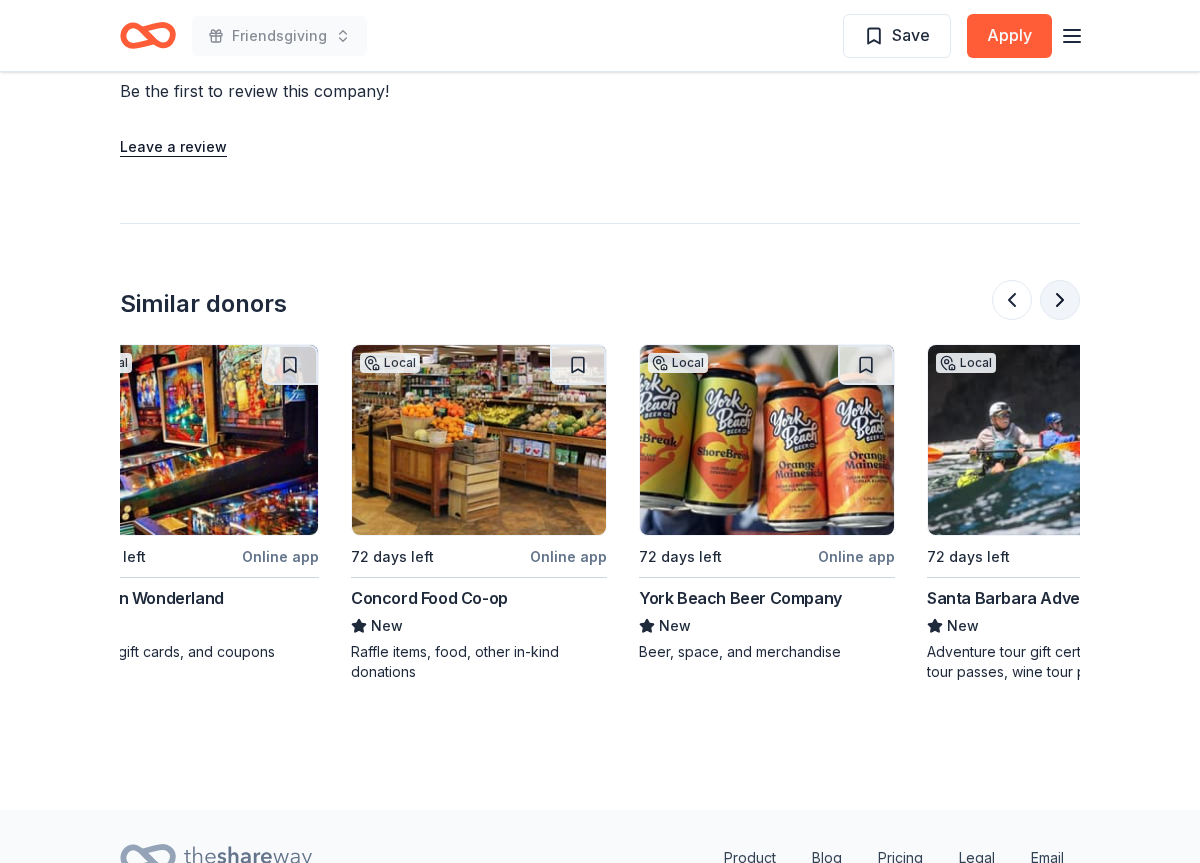 scroll, scrollTop: 0, scrollLeft: 1888, axis: horizontal 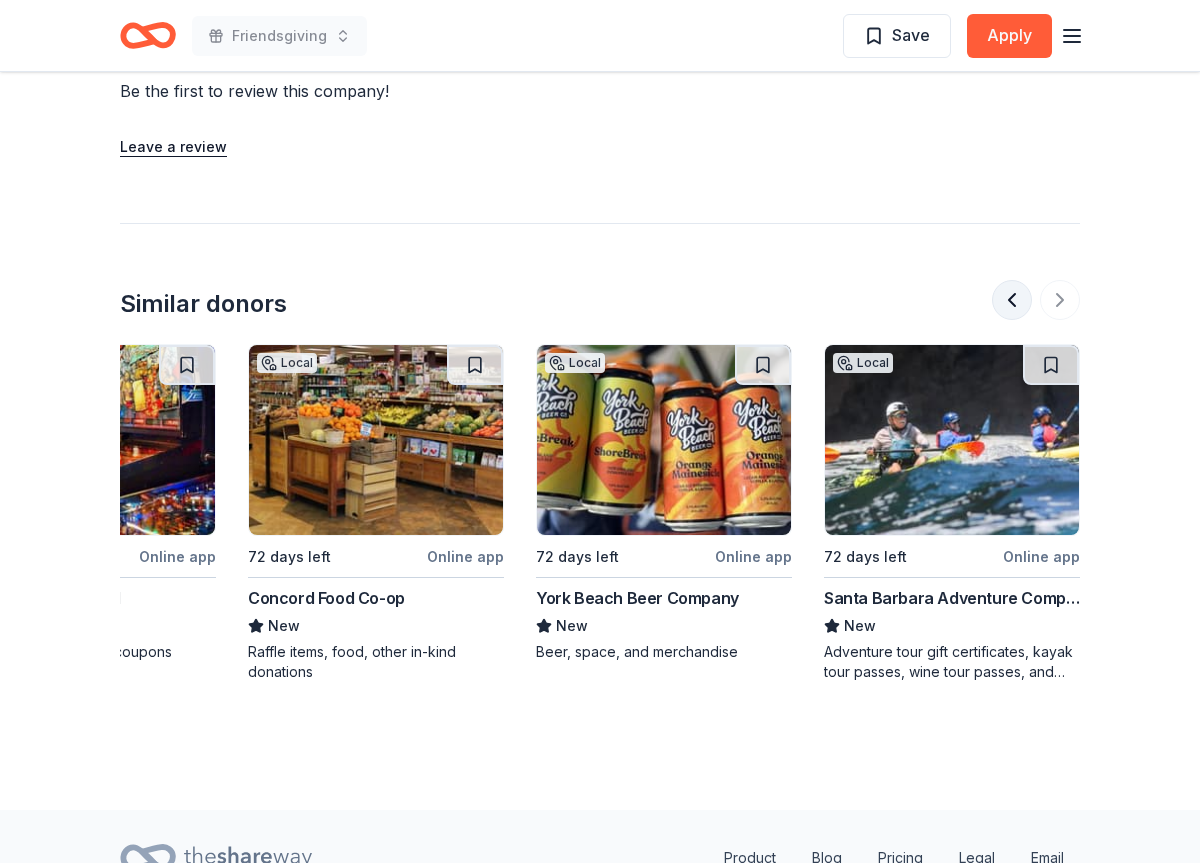 click at bounding box center [1012, 300] 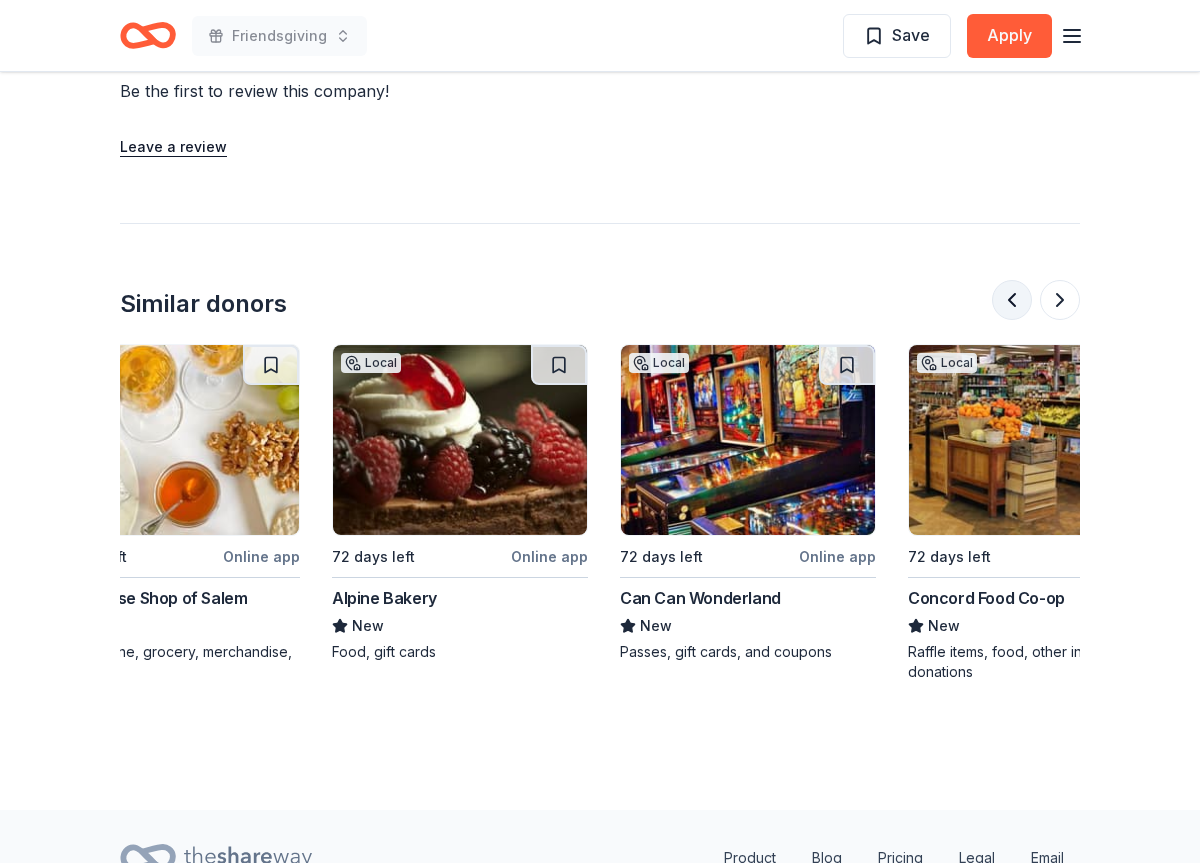 scroll, scrollTop: 0, scrollLeft: 1152, axis: horizontal 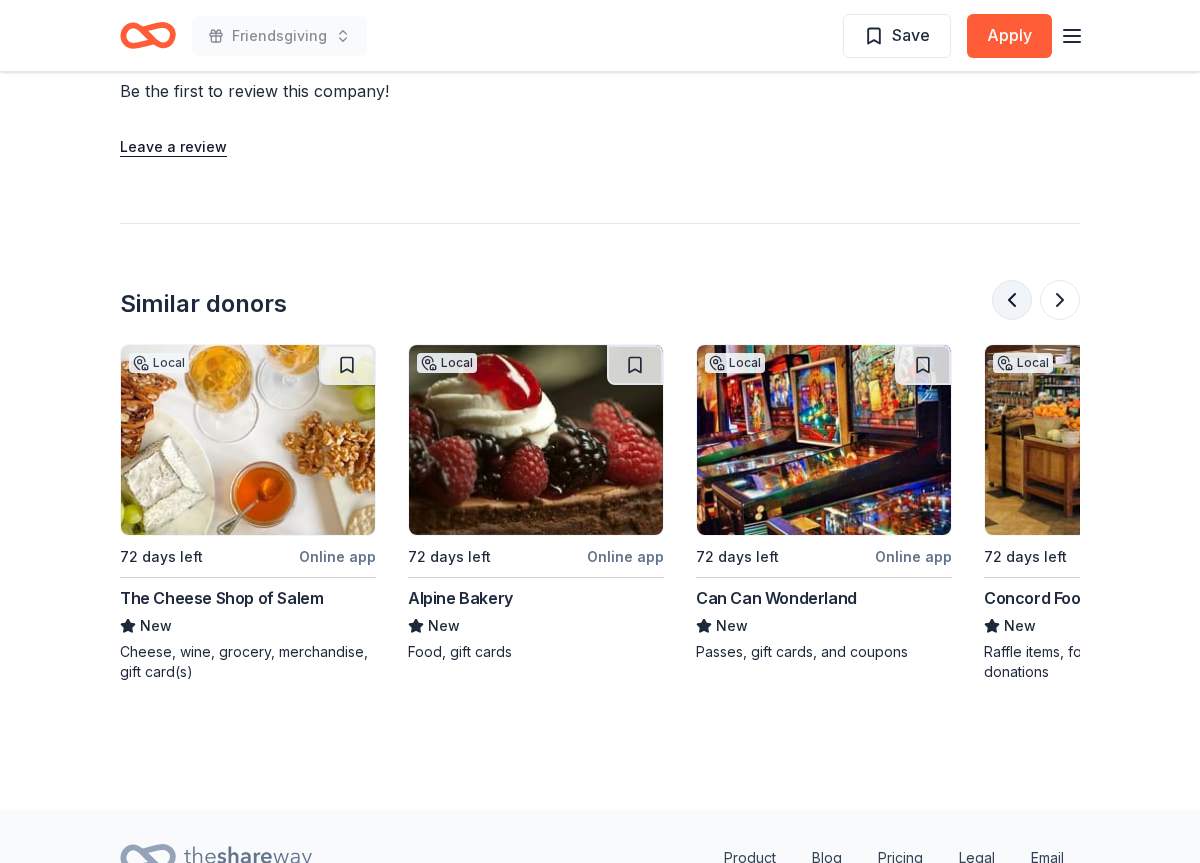 click at bounding box center (1012, 300) 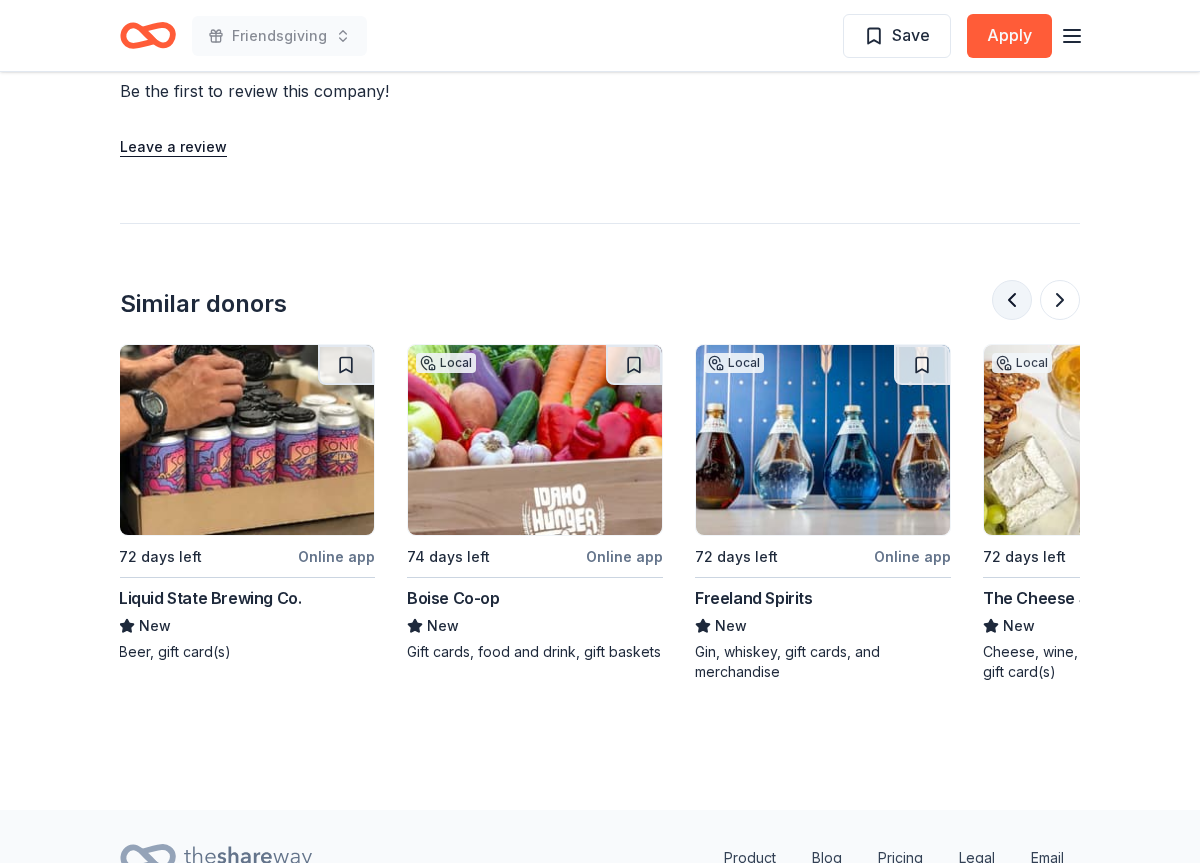 scroll, scrollTop: 0, scrollLeft: 288, axis: horizontal 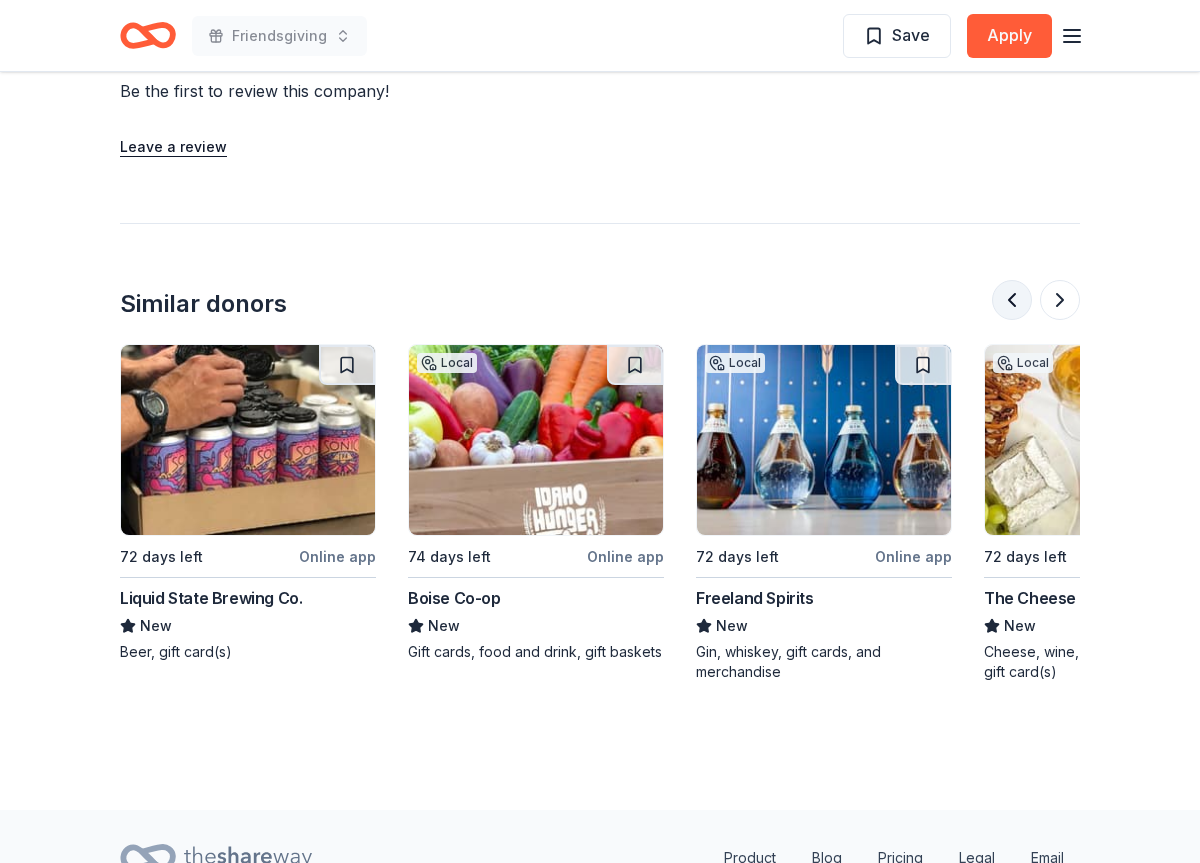 click at bounding box center [1012, 300] 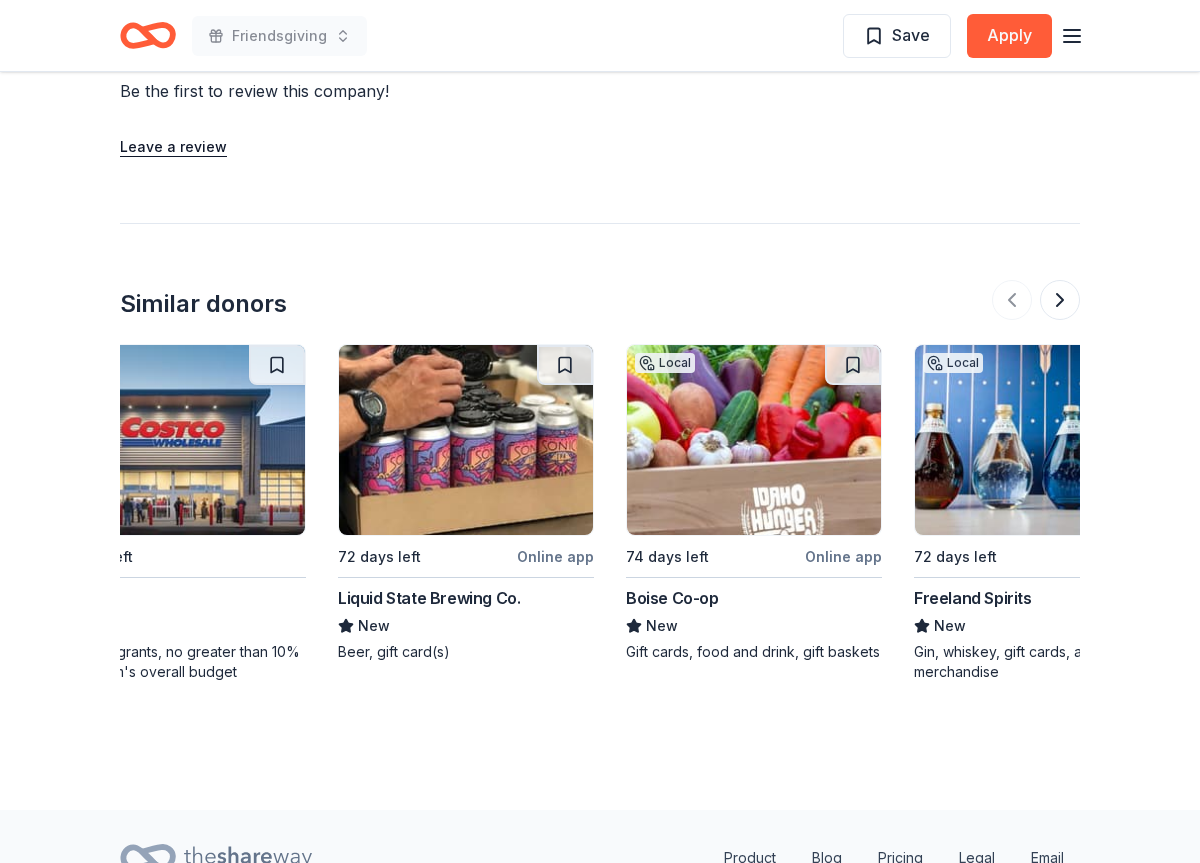 scroll, scrollTop: 0, scrollLeft: 0, axis: both 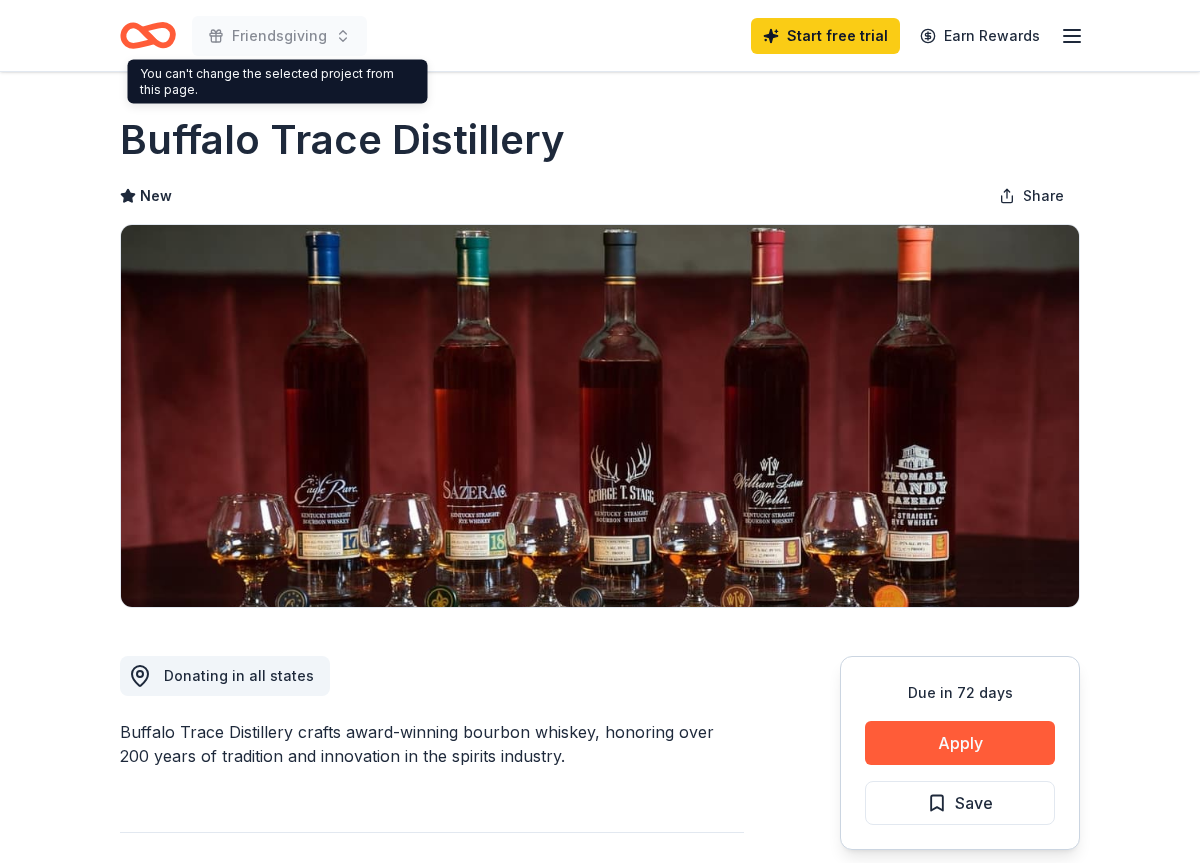 click 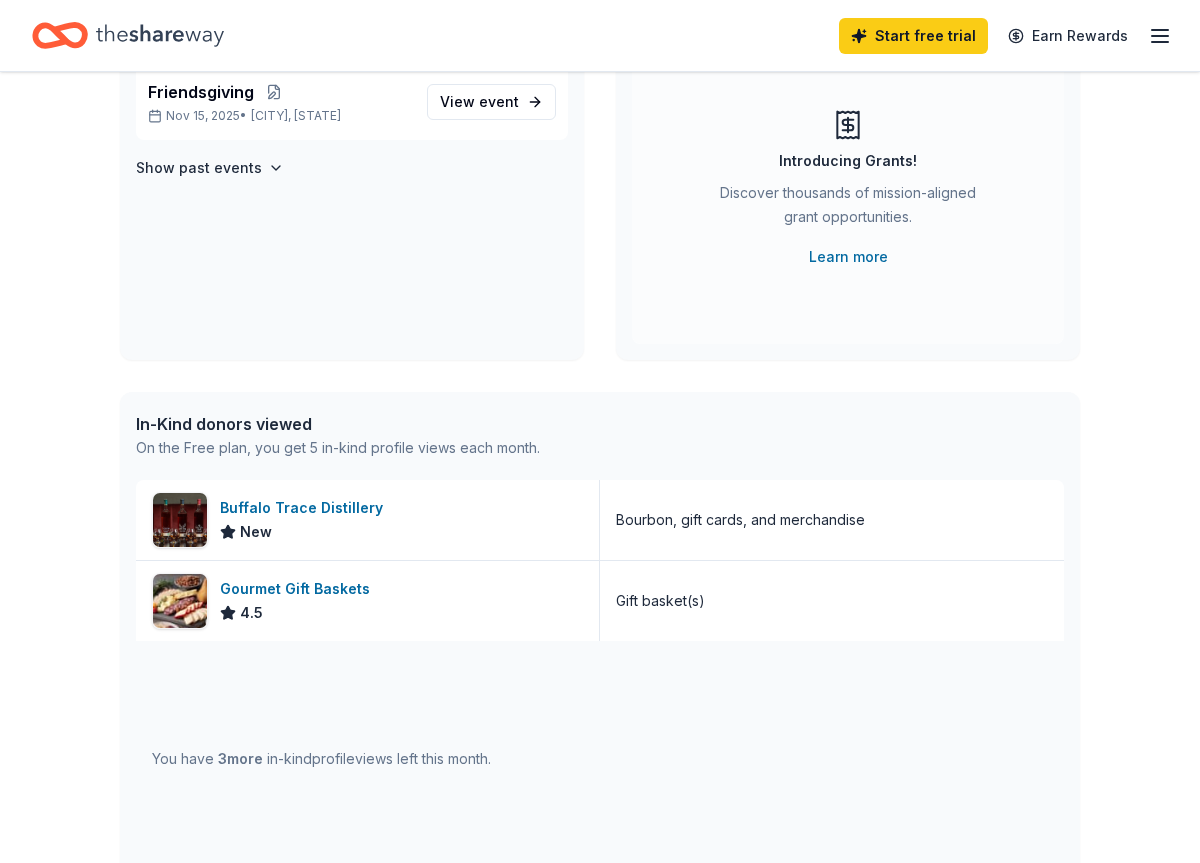 scroll, scrollTop: 749, scrollLeft: 0, axis: vertical 